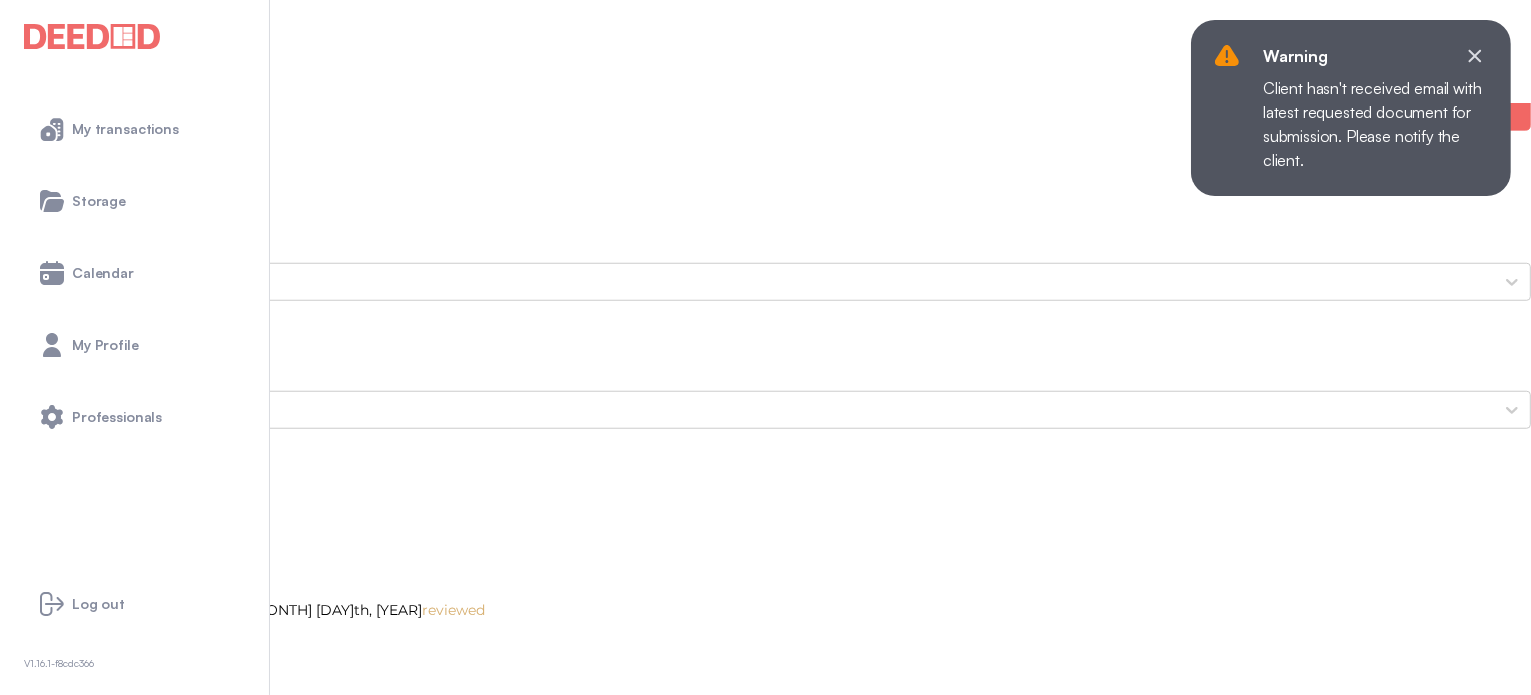 scroll, scrollTop: 1600, scrollLeft: 0, axis: vertical 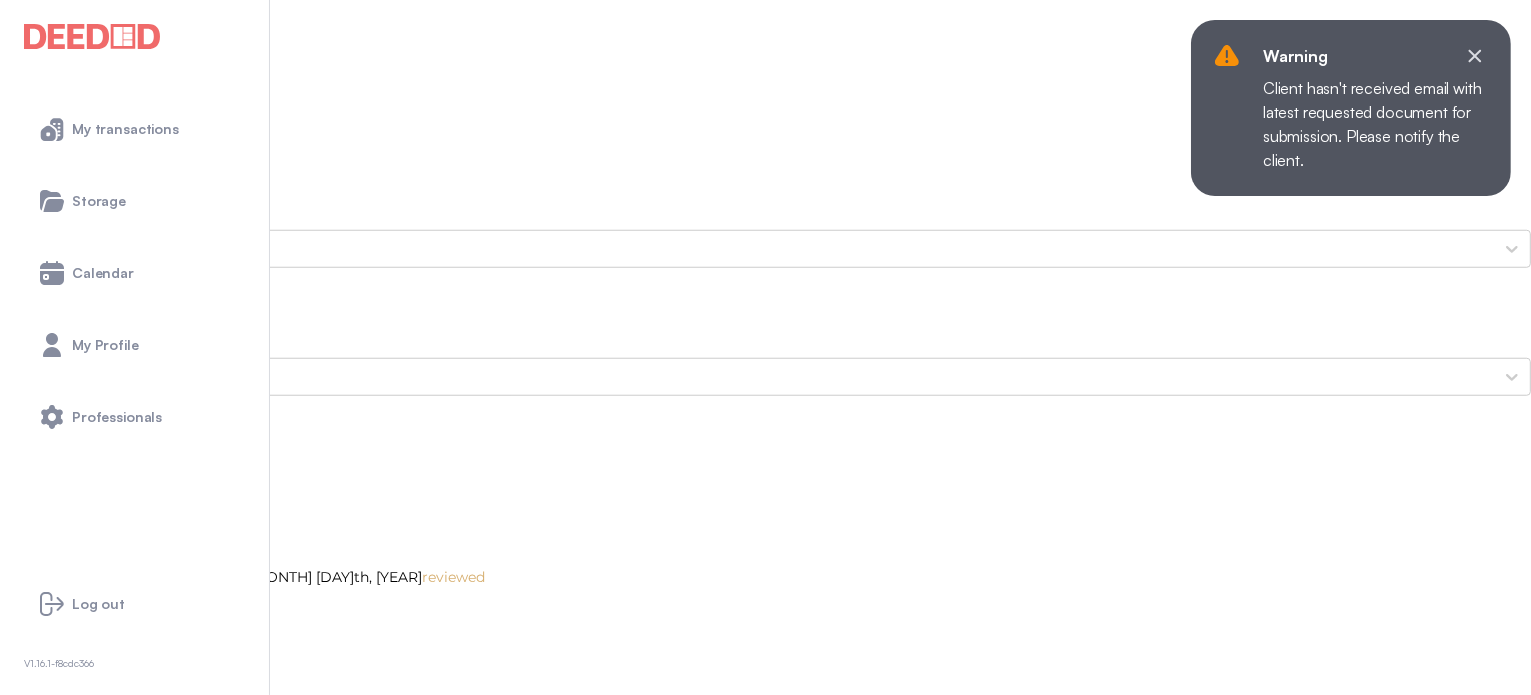 click on "[FIRST]'s Photo ID (Back Side)" at bounding box center [765, 2601] 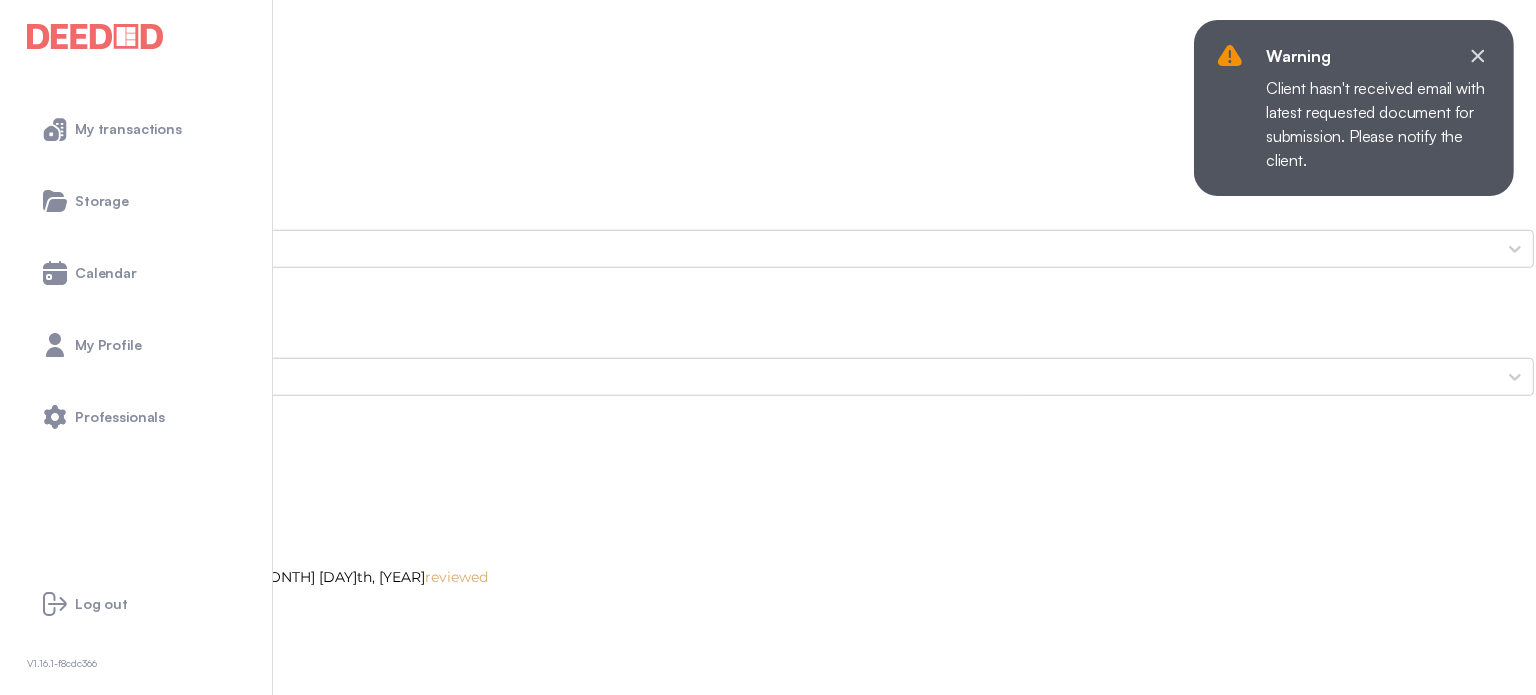 scroll, scrollTop: 0, scrollLeft: 0, axis: both 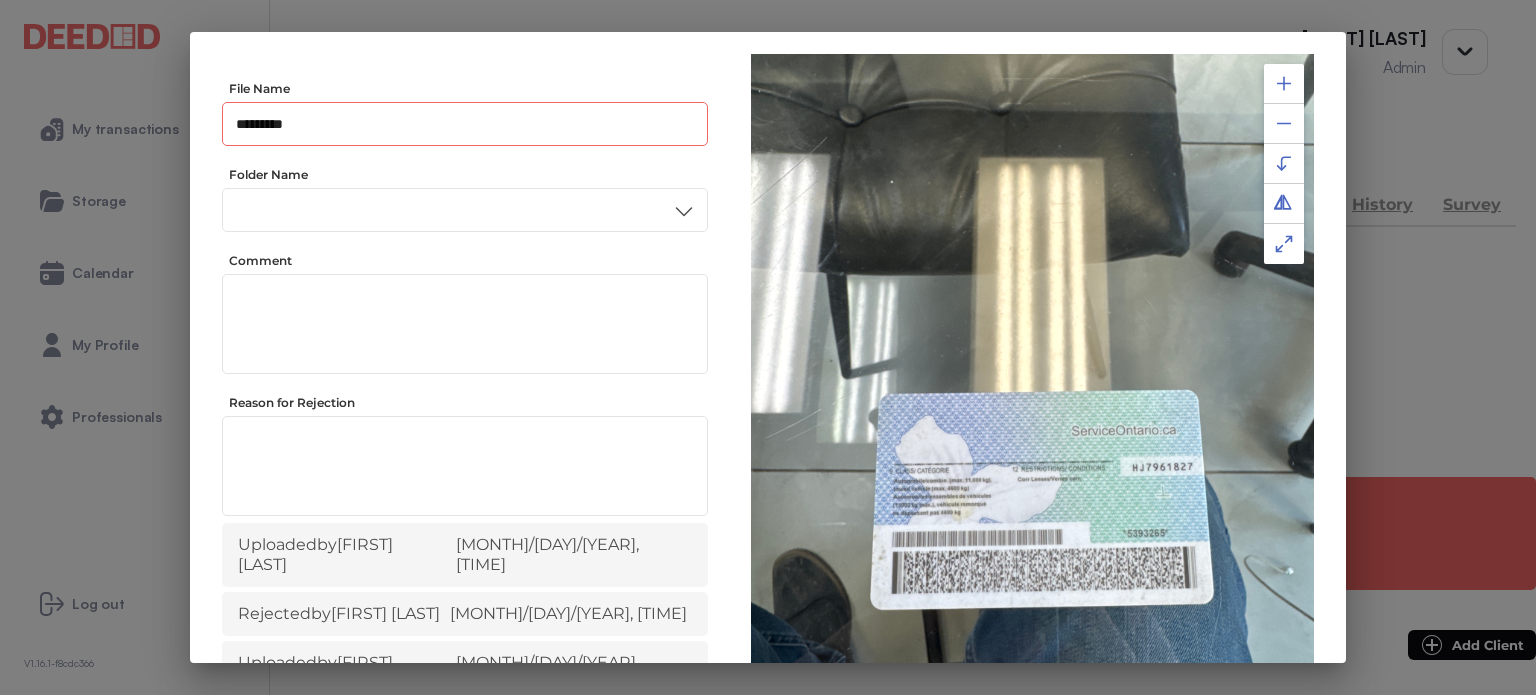 click on "*********" at bounding box center [465, 124] 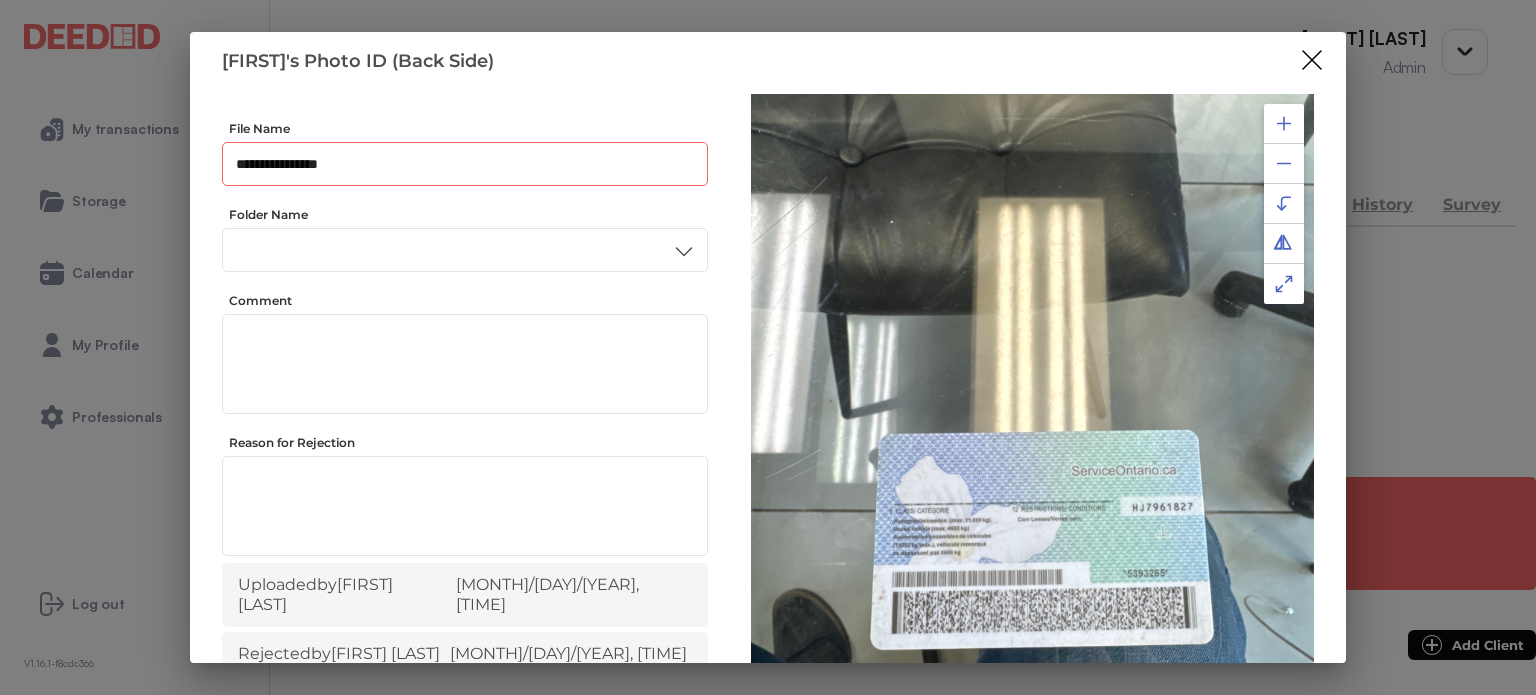 scroll, scrollTop: 0, scrollLeft: 0, axis: both 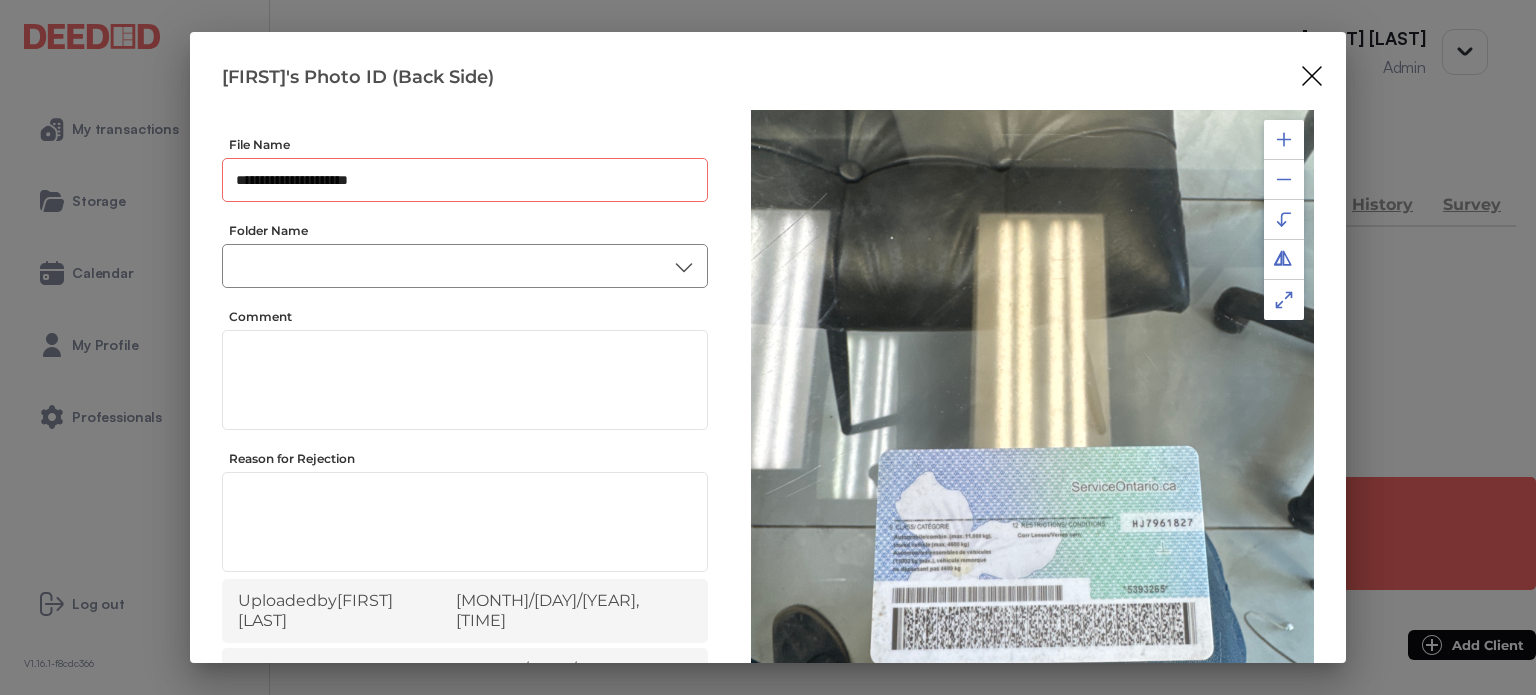 type on "**********" 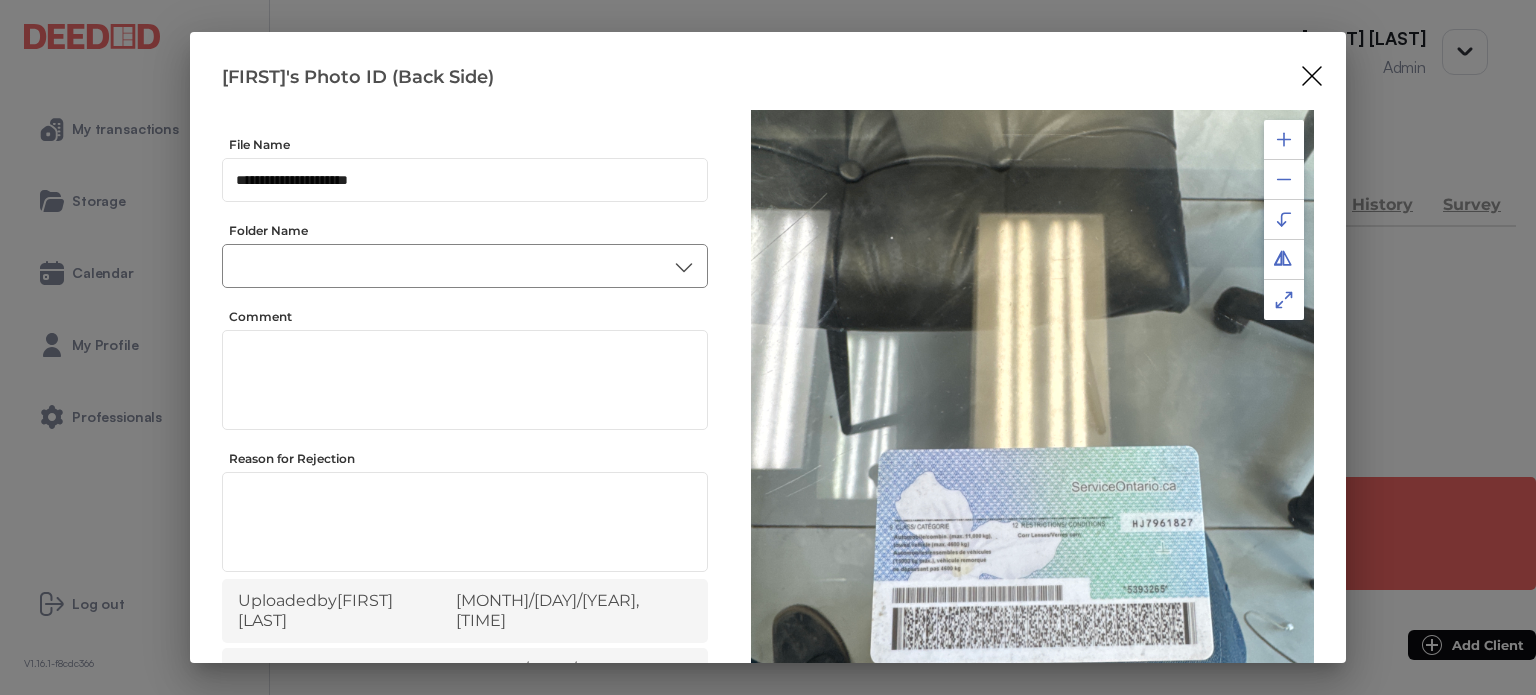 click on "​" at bounding box center [465, 266] 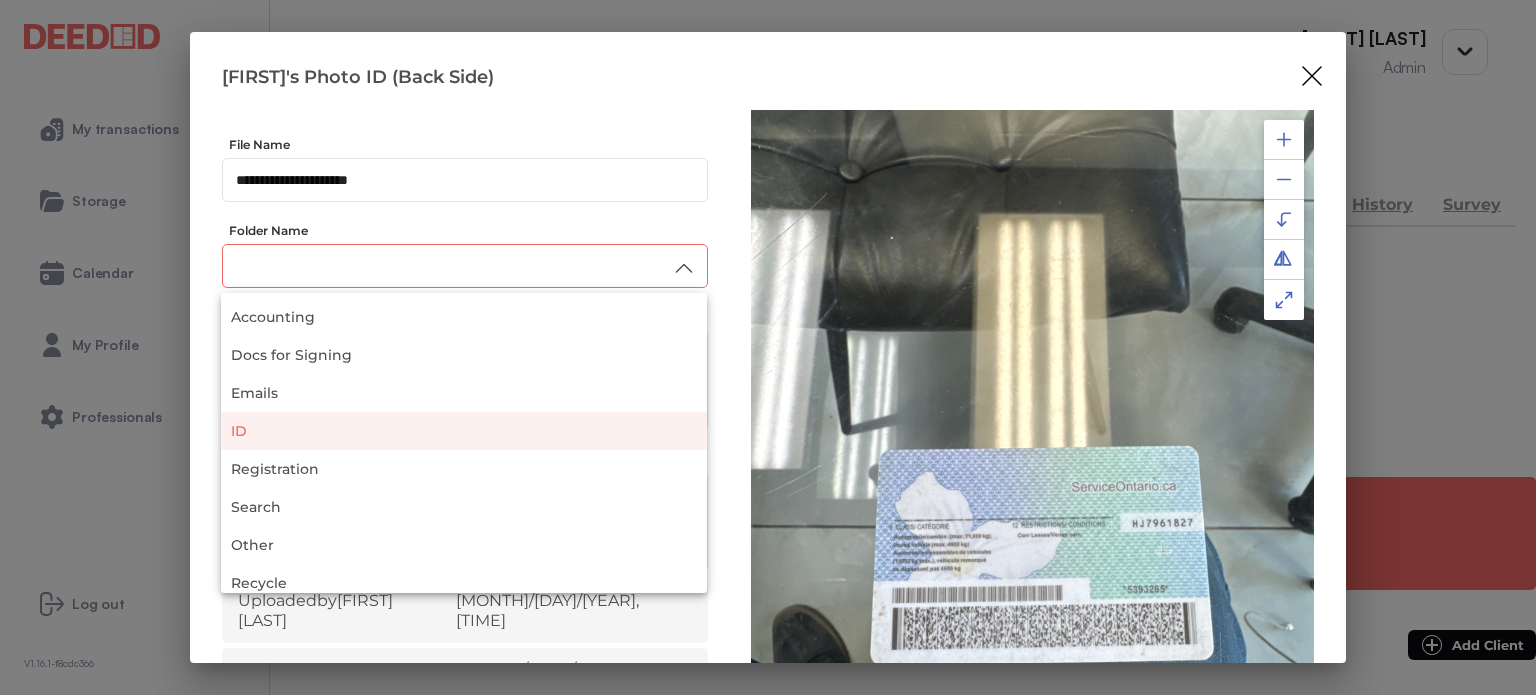click on "ID" at bounding box center (464, 431) 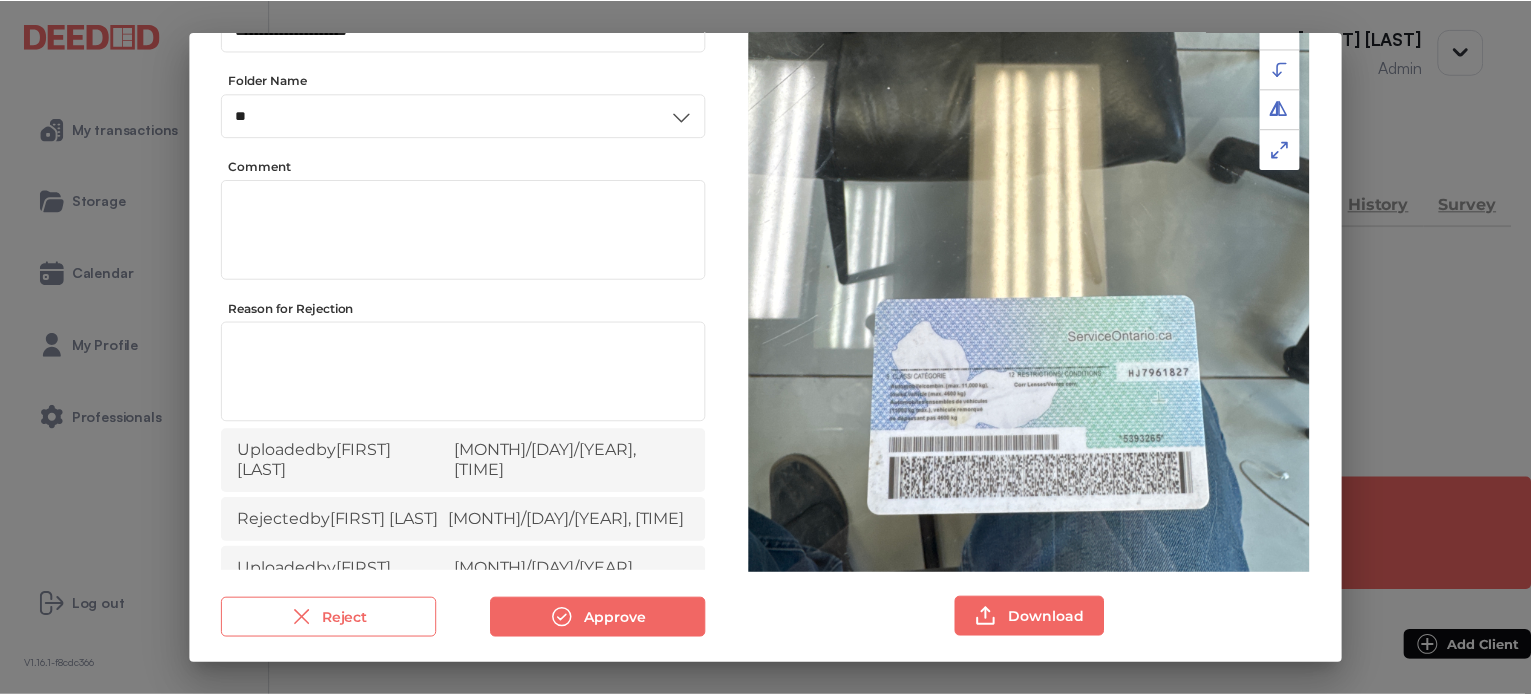 scroll, scrollTop: 156, scrollLeft: 0, axis: vertical 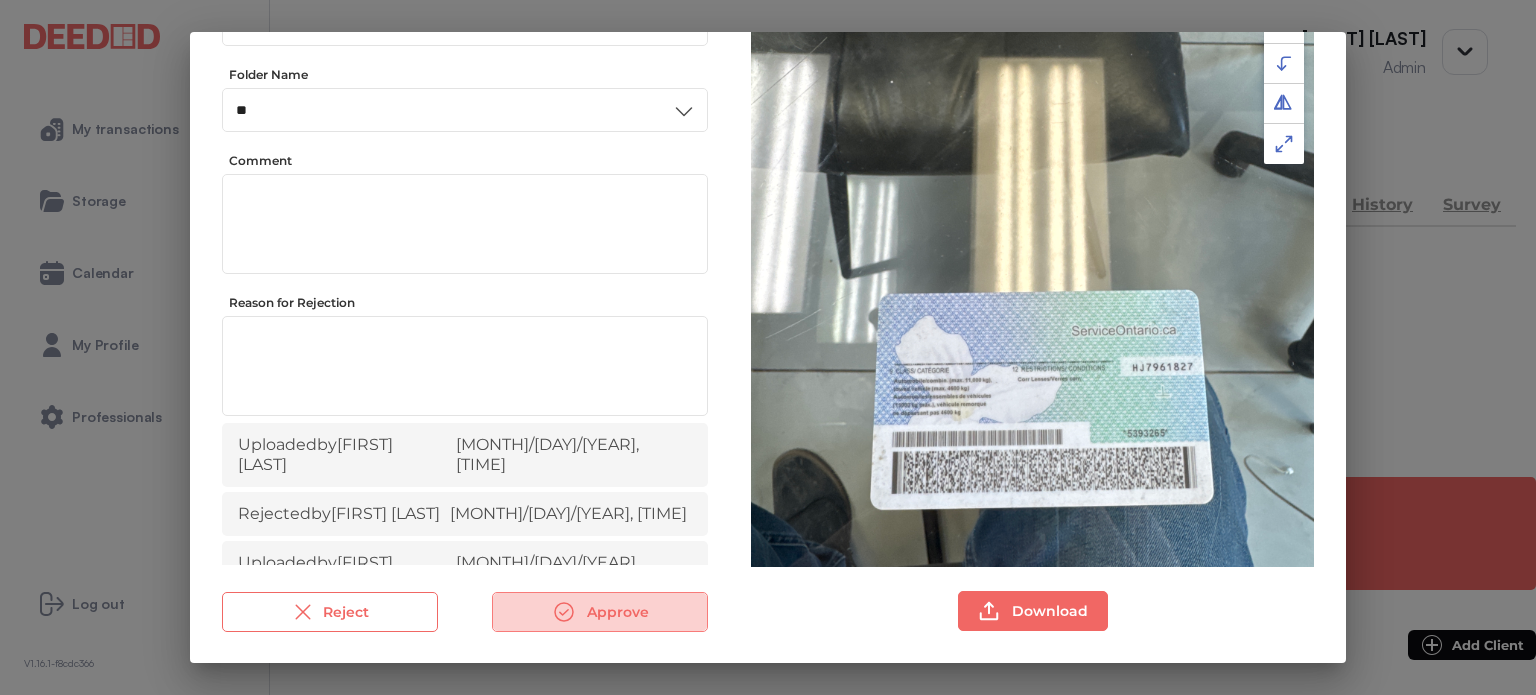 click on "Approve" at bounding box center [600, 612] 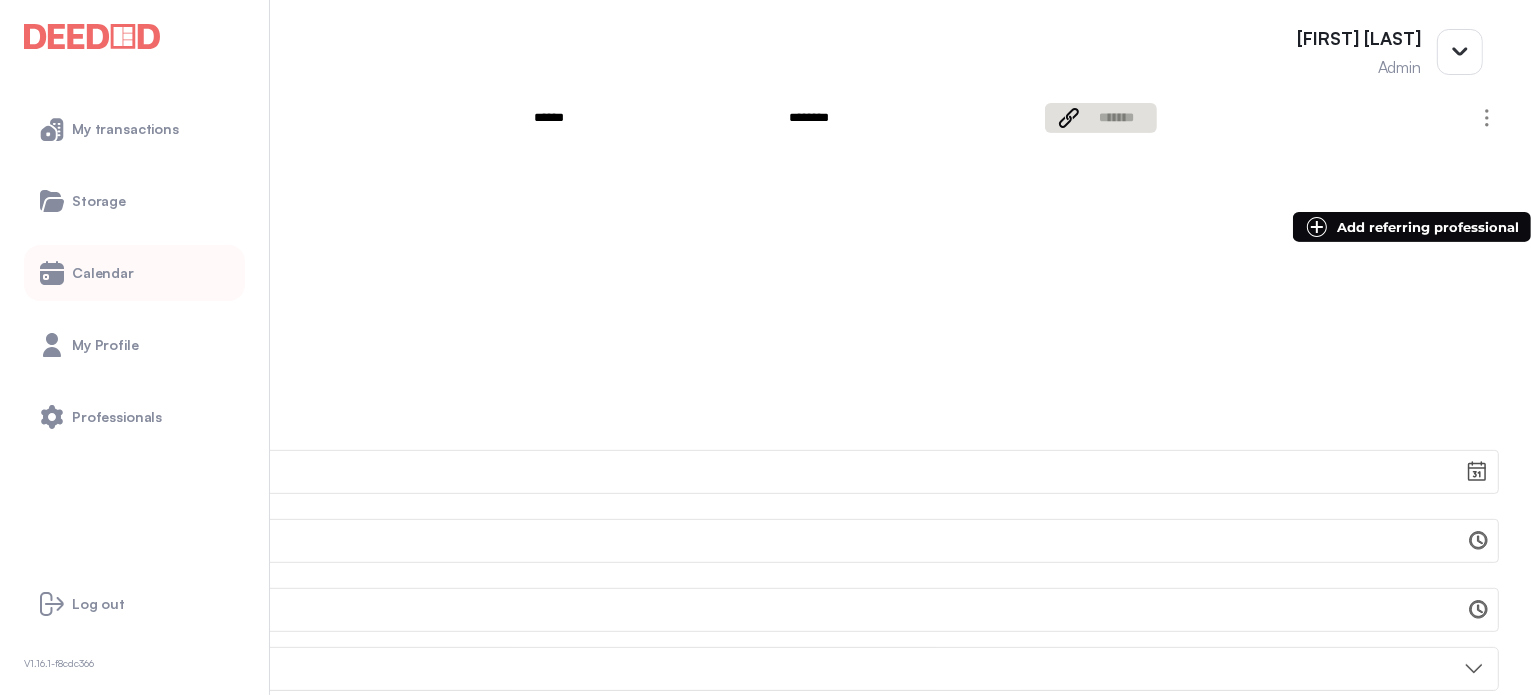 scroll, scrollTop: 700, scrollLeft: 0, axis: vertical 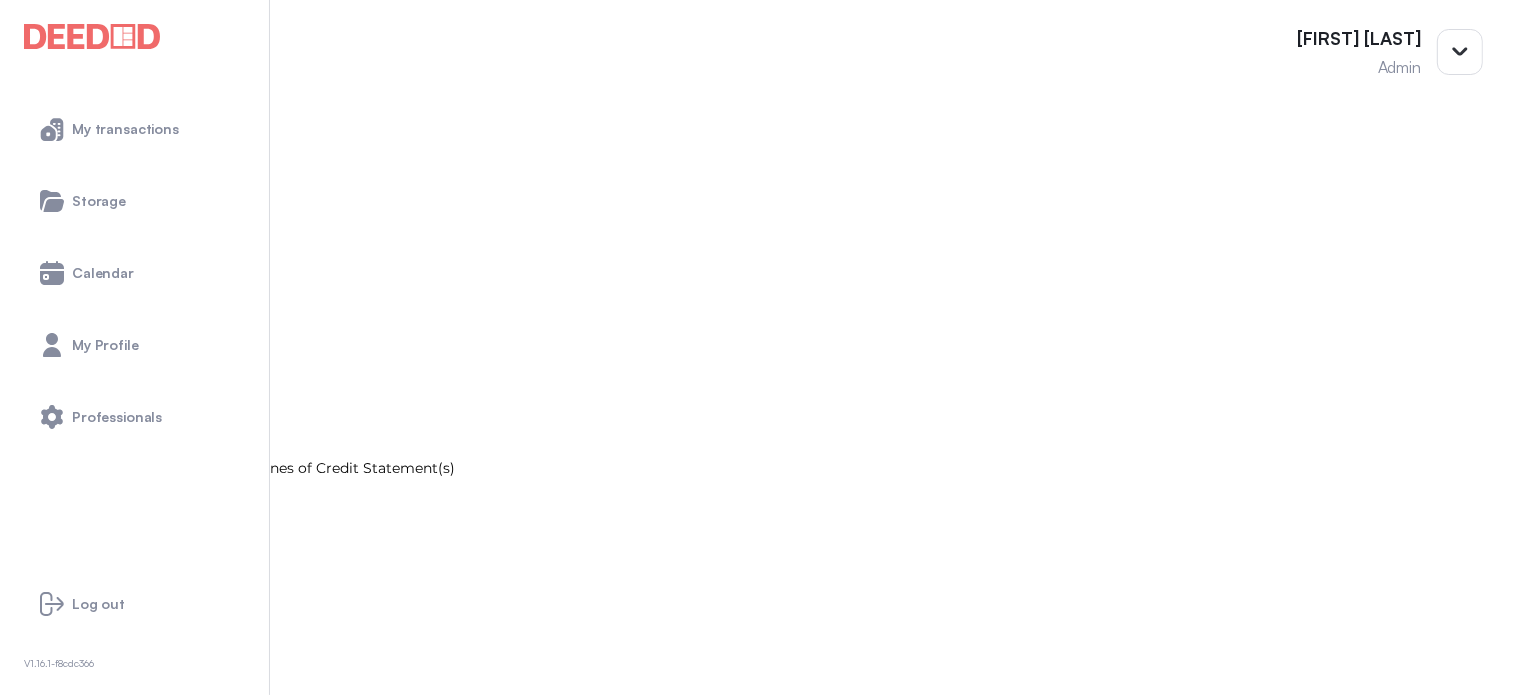 click on "Current Mortgage Statement(s) and Lines of Credit Statement(s)" at bounding box center (765, 468) 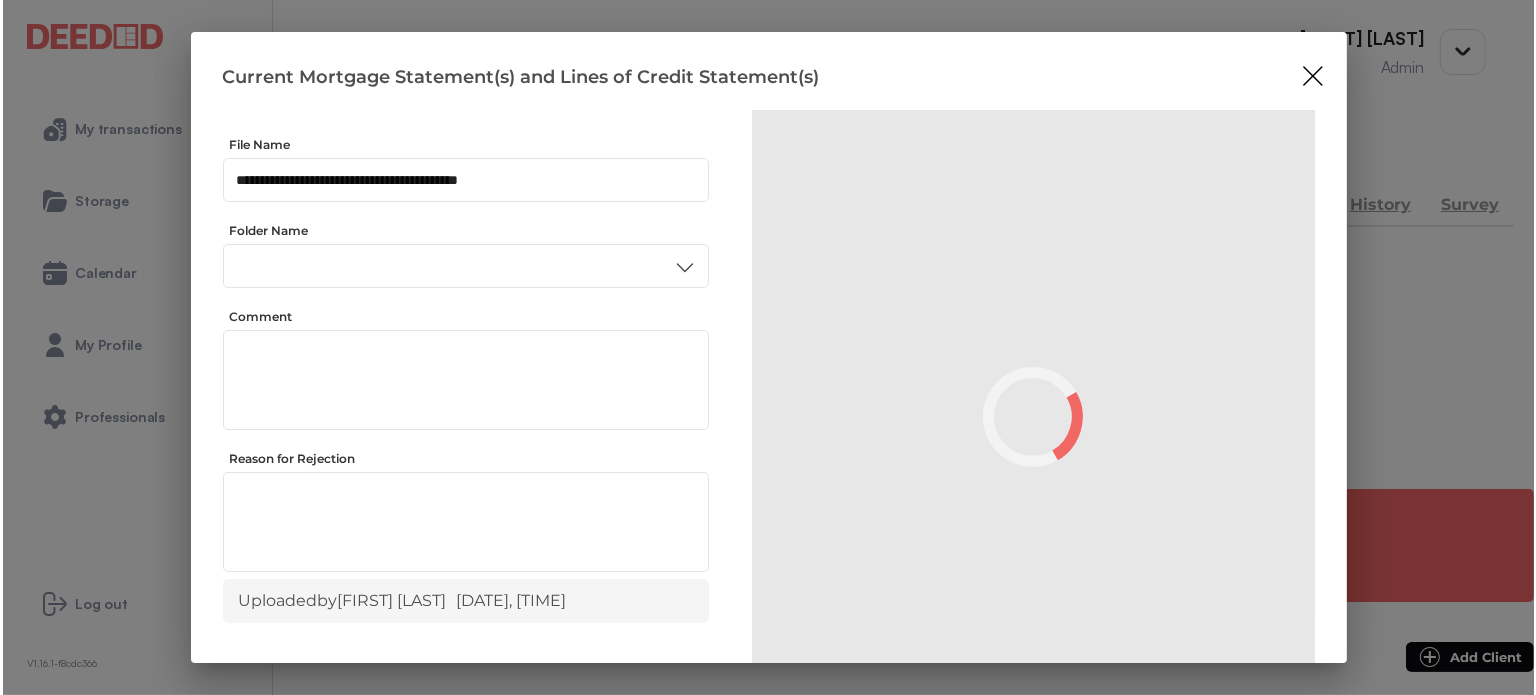 scroll, scrollTop: 0, scrollLeft: 0, axis: both 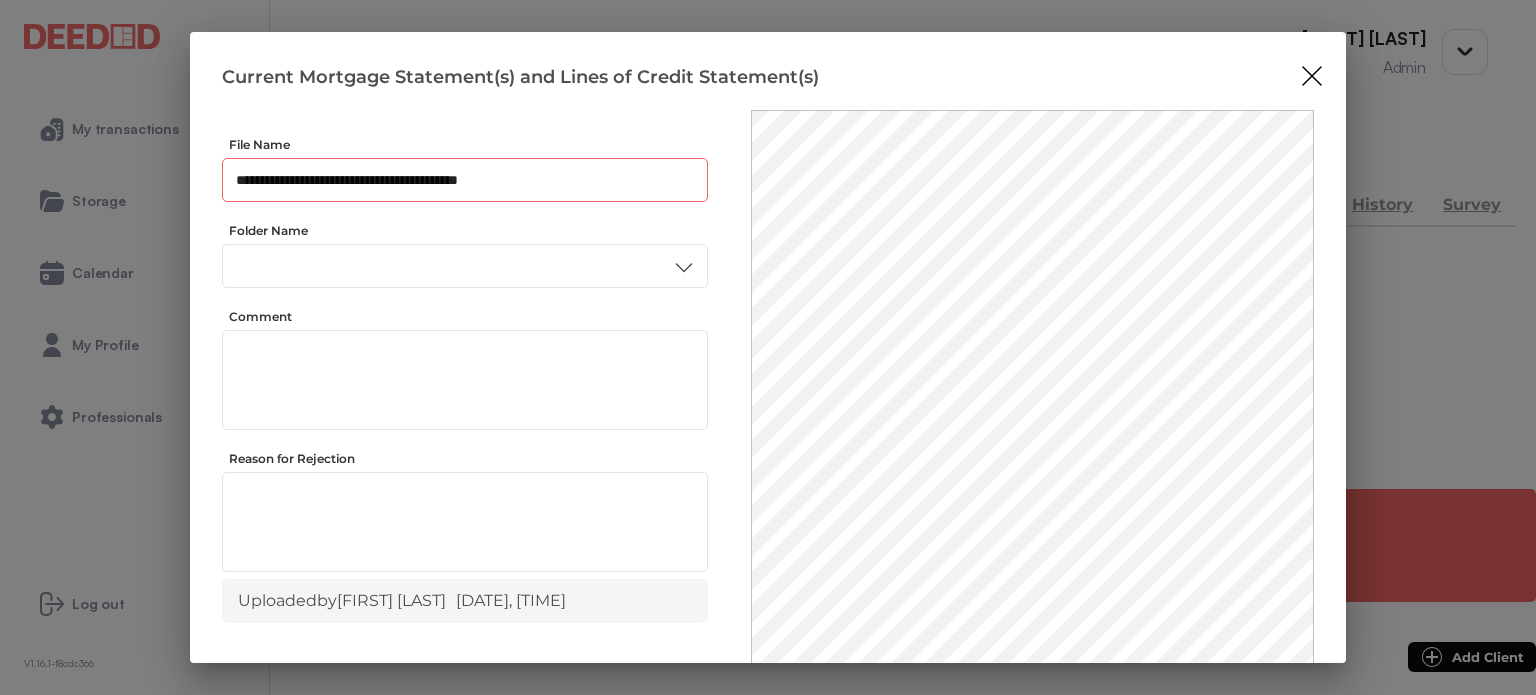 drag, startPoint x: 564, startPoint y: 180, endPoint x: 229, endPoint y: 208, distance: 336.16812 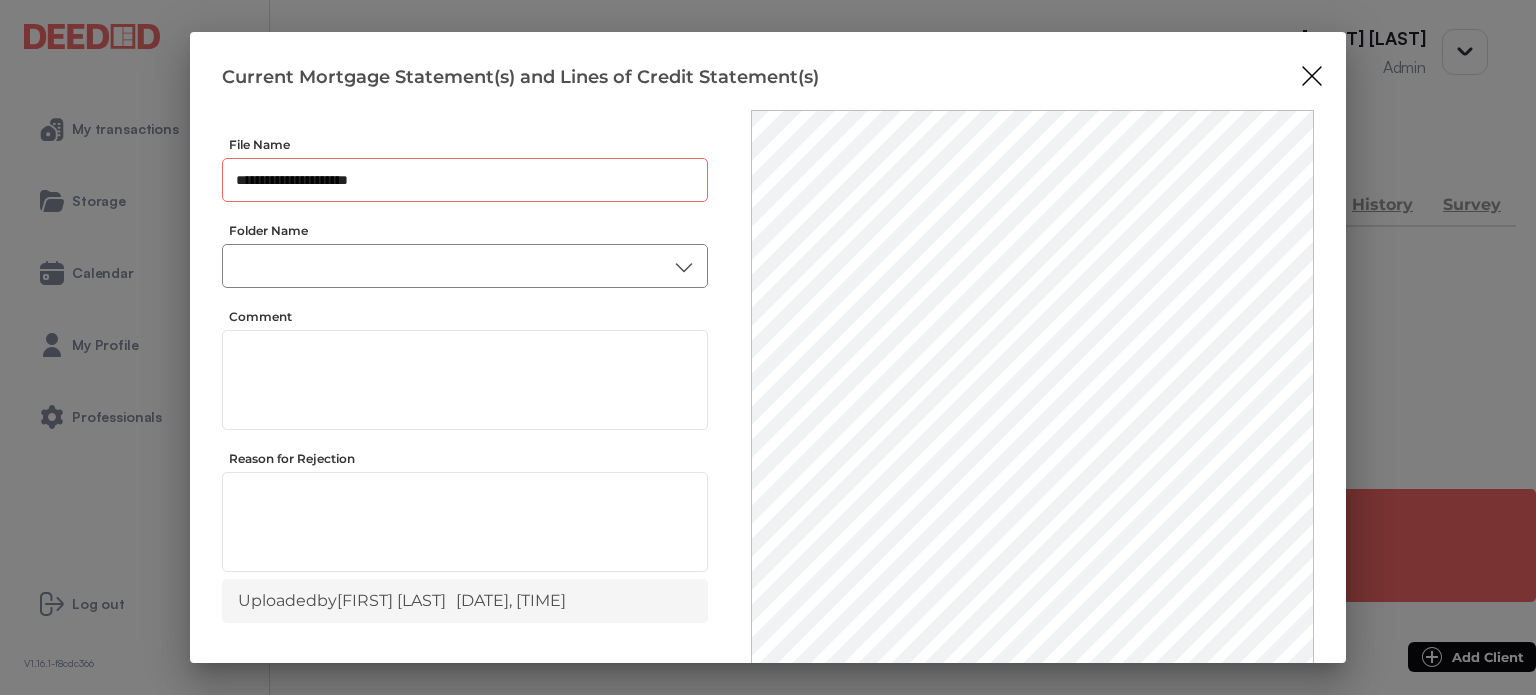 type on "**********" 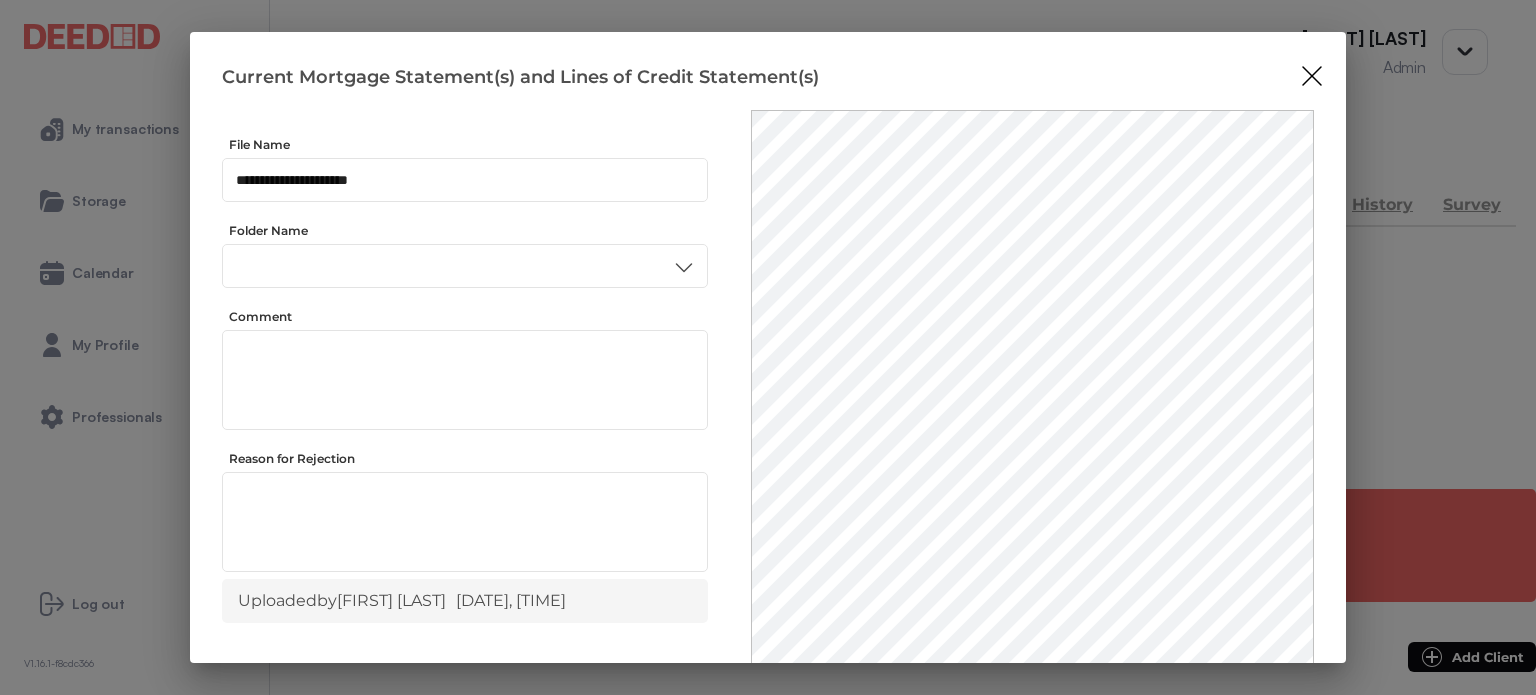 click on "Other" at bounding box center [464, 500] 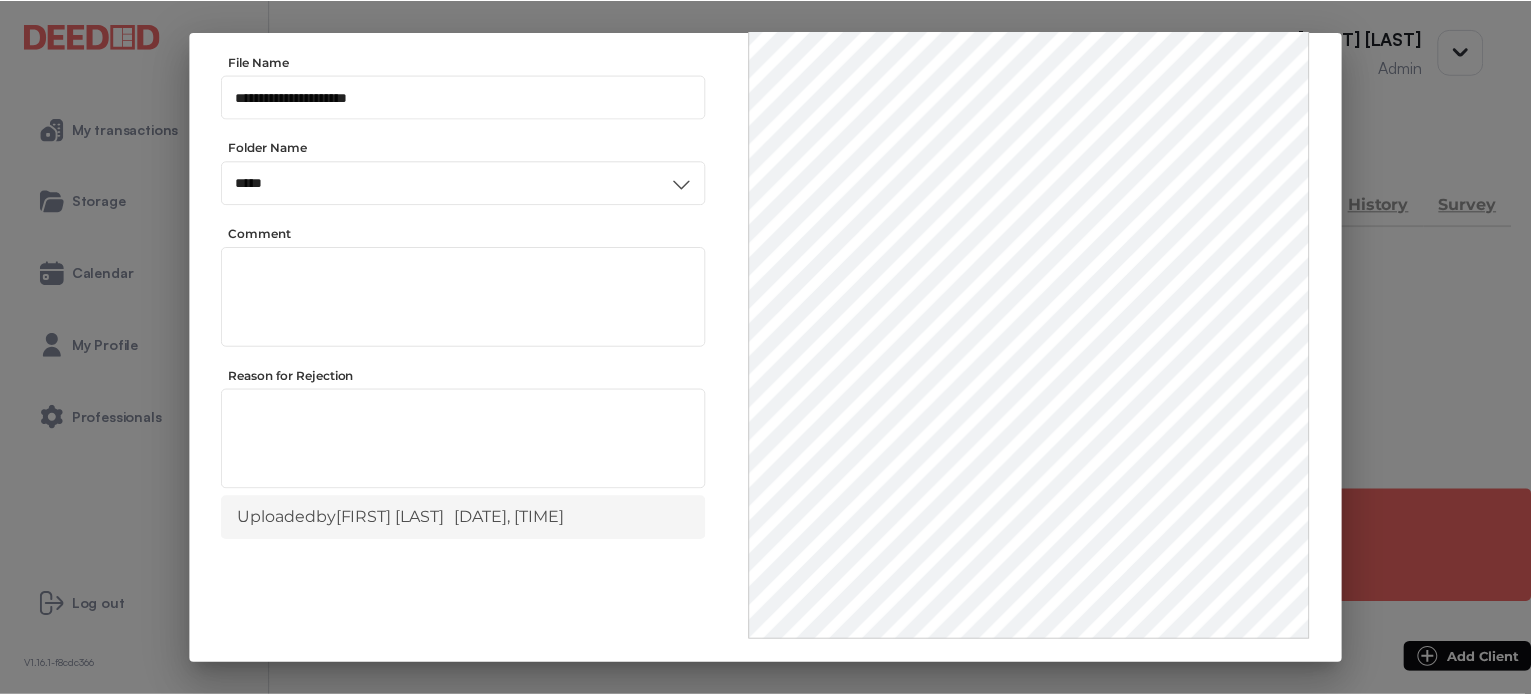 scroll, scrollTop: 156, scrollLeft: 0, axis: vertical 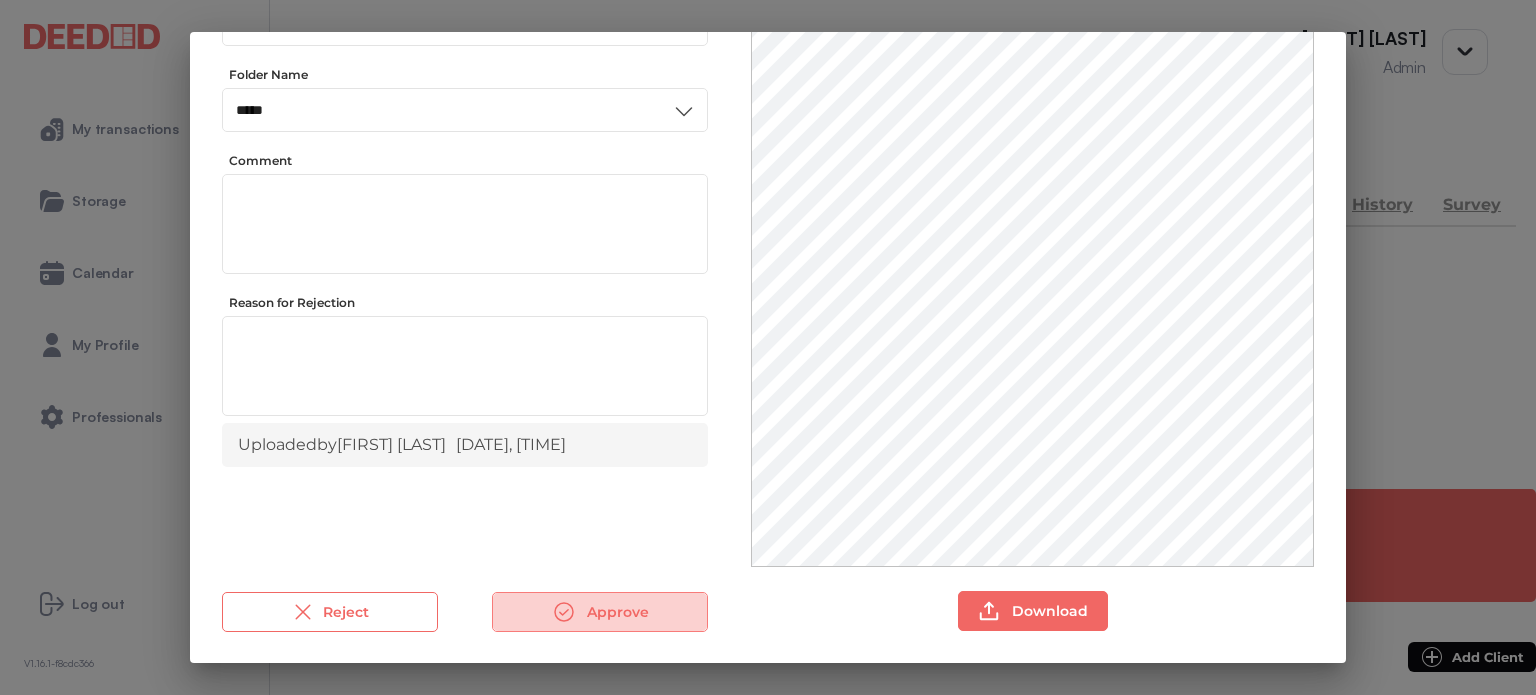 click on "Approve" at bounding box center (600, 612) 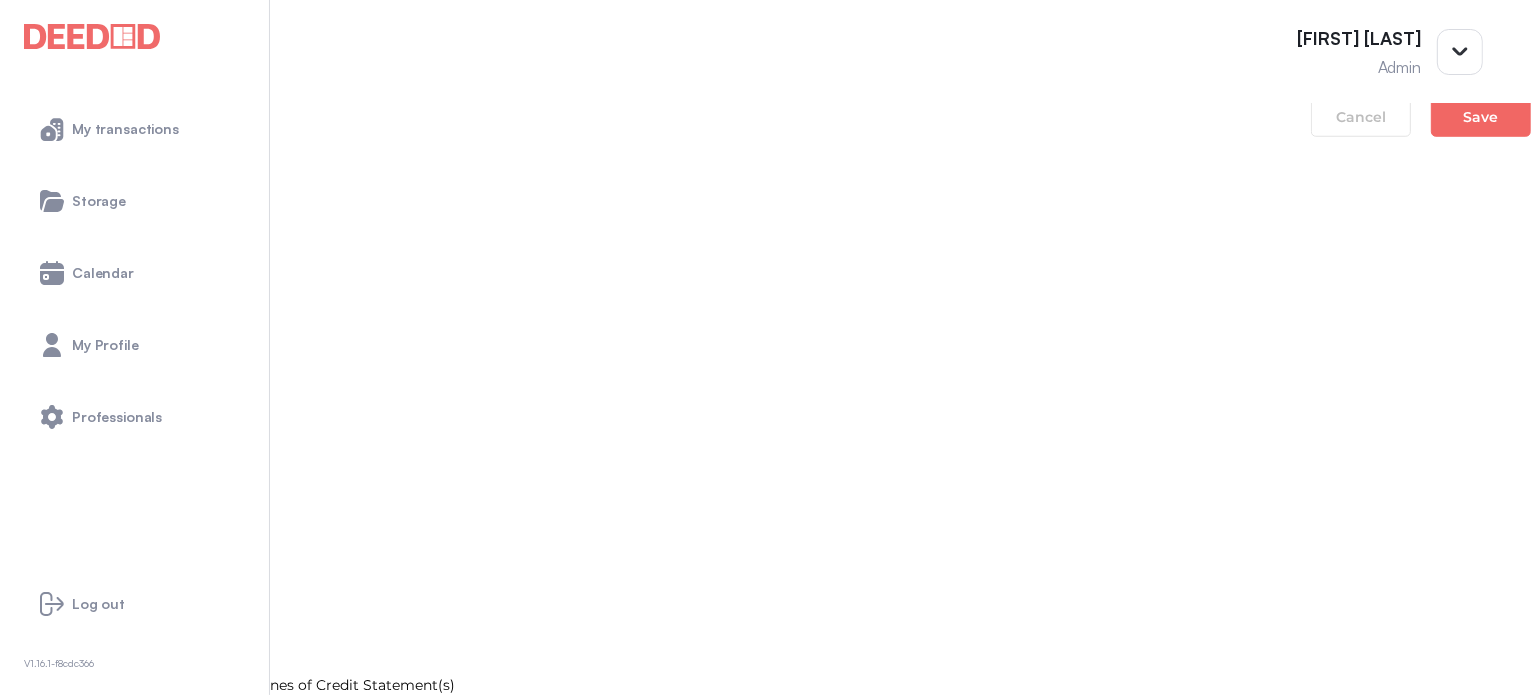 scroll, scrollTop: 1800, scrollLeft: 0, axis: vertical 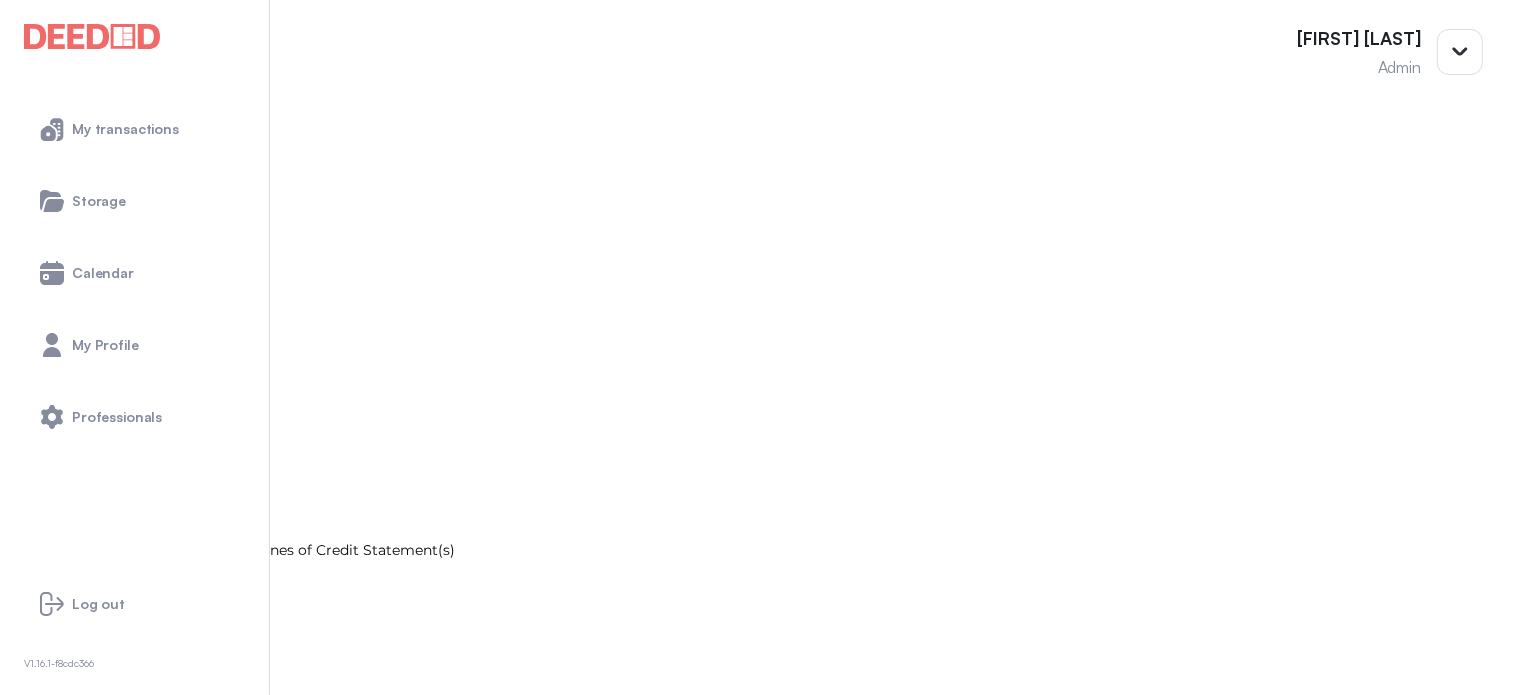 click on "Current Property Tax Bill Bell-Property-Tax-2025.PDF" at bounding box center [765, 681] 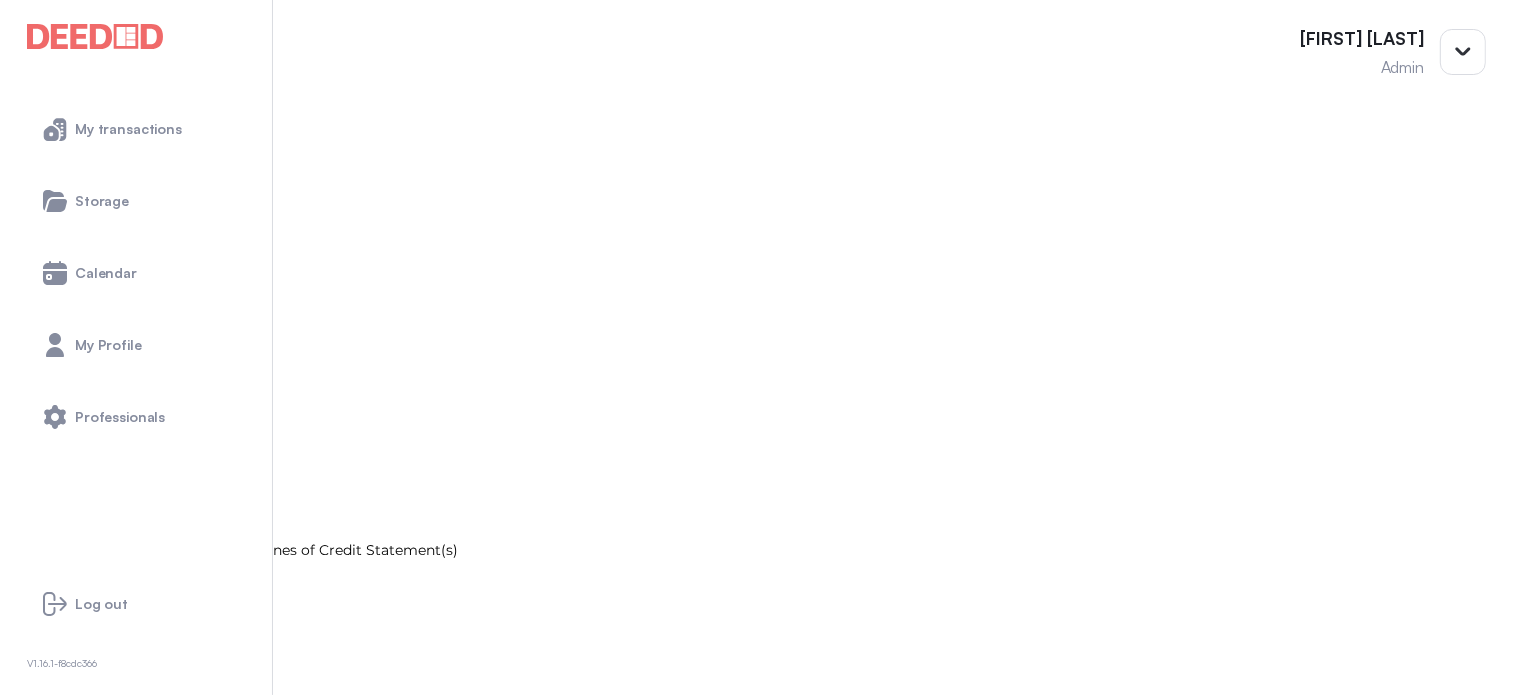 scroll, scrollTop: 0, scrollLeft: 0, axis: both 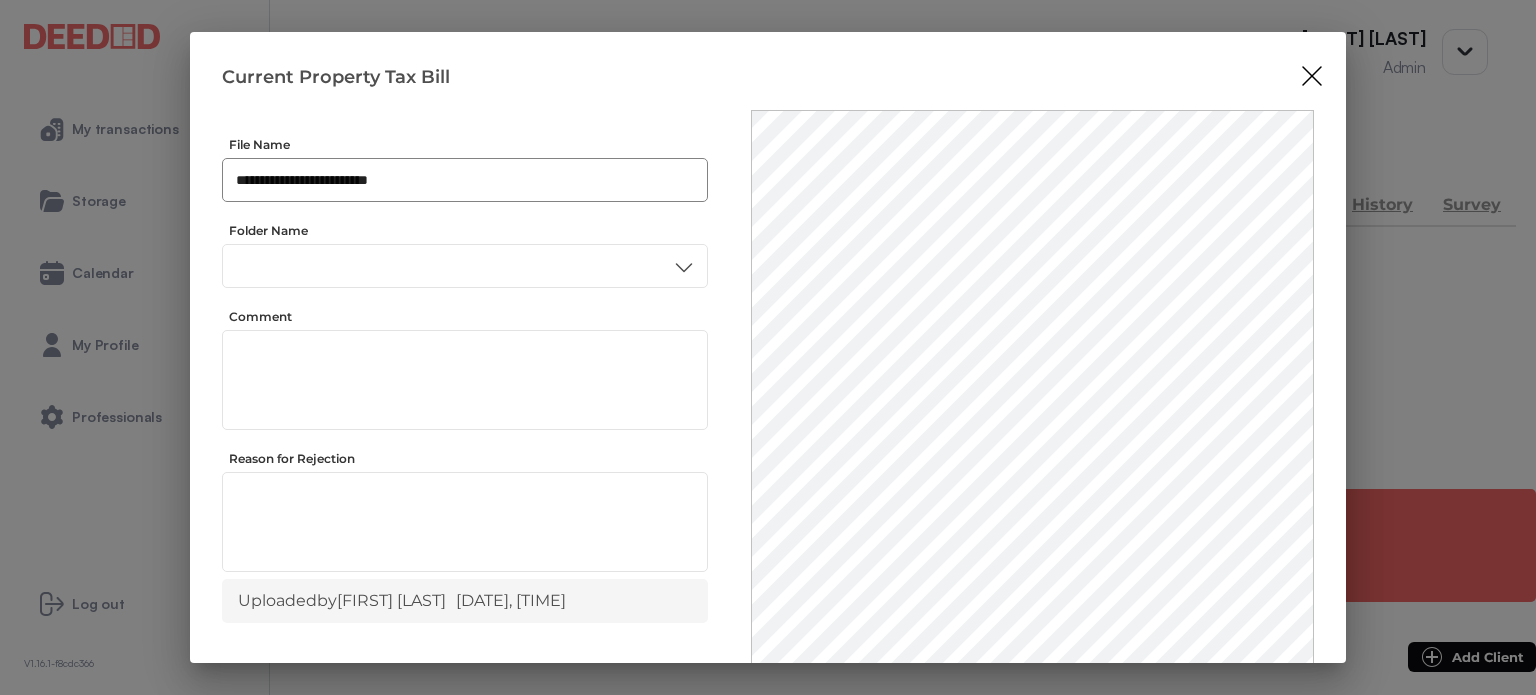 click on "**********" at bounding box center (465, 180) 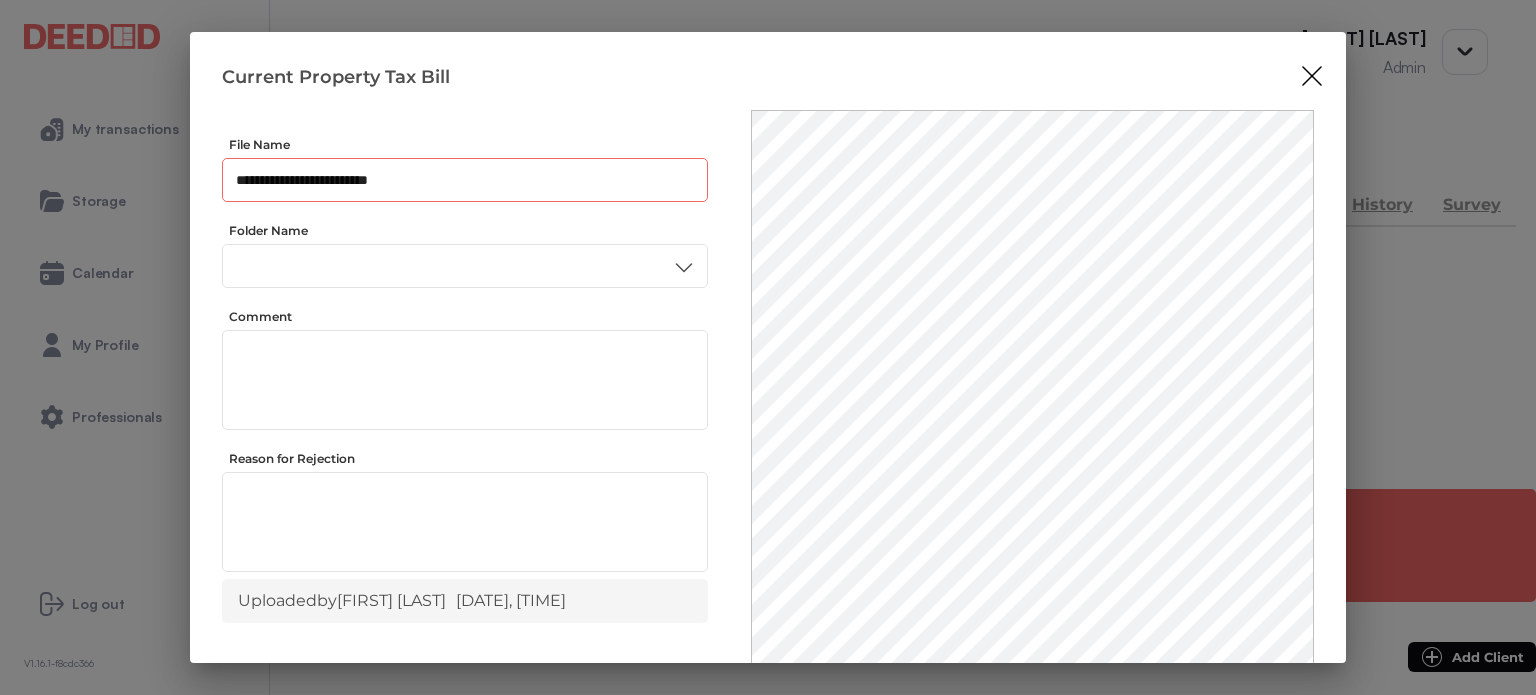 drag, startPoint x: 396, startPoint y: 176, endPoint x: 228, endPoint y: 179, distance: 168.02678 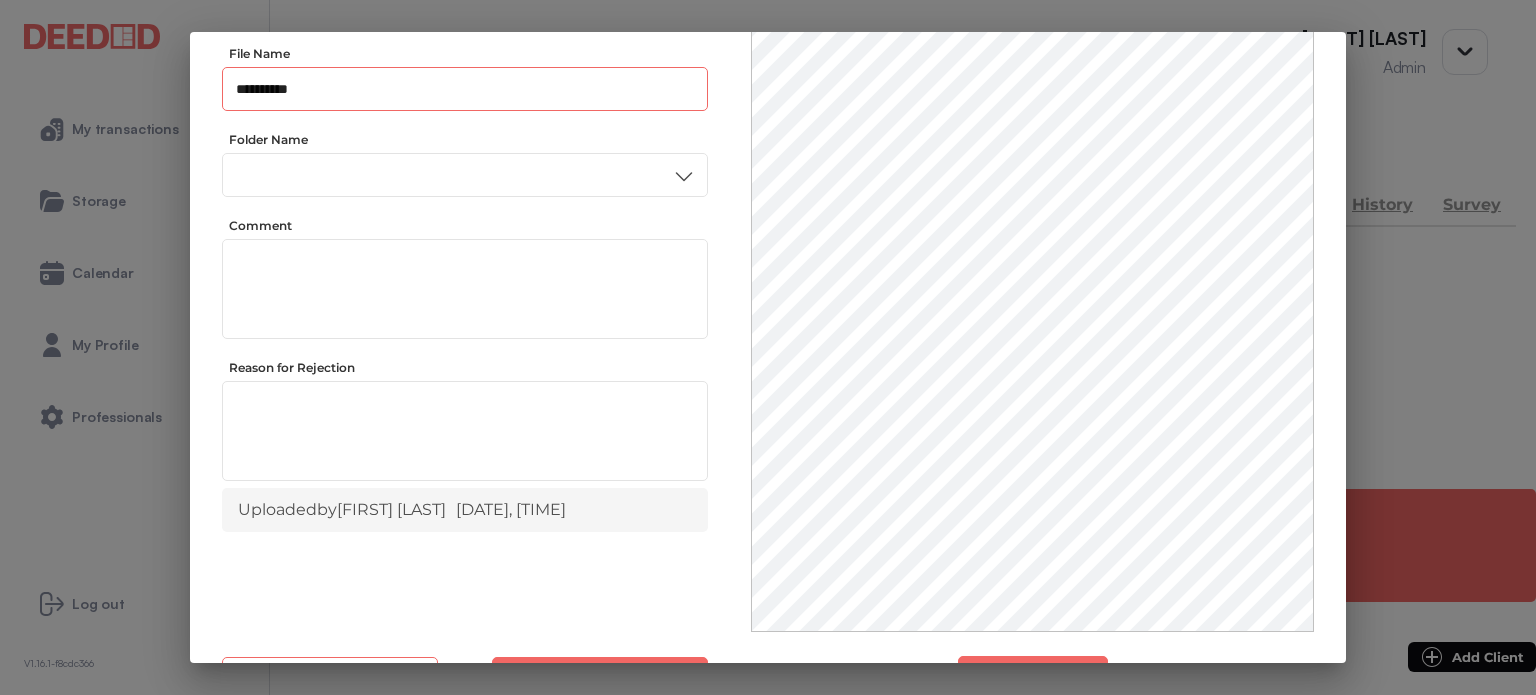 scroll, scrollTop: 56, scrollLeft: 0, axis: vertical 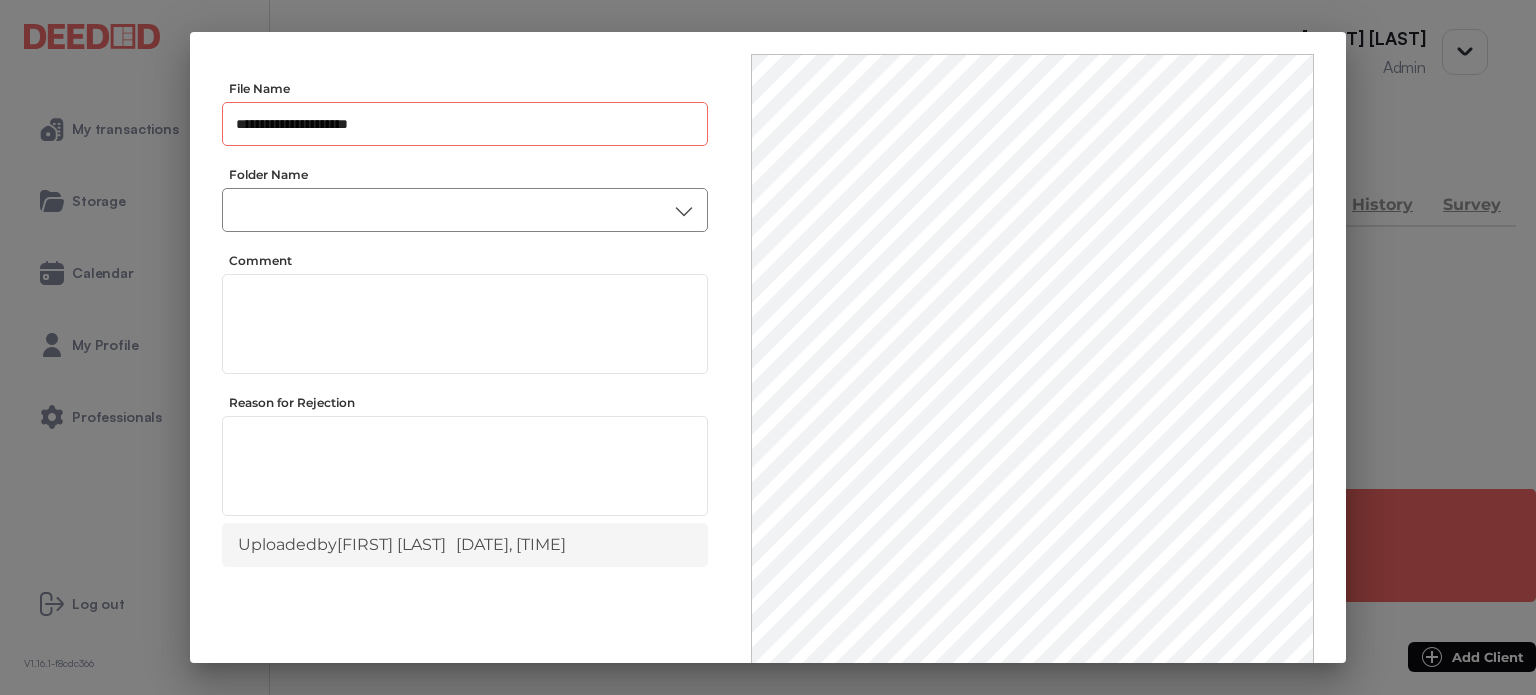 type on "**********" 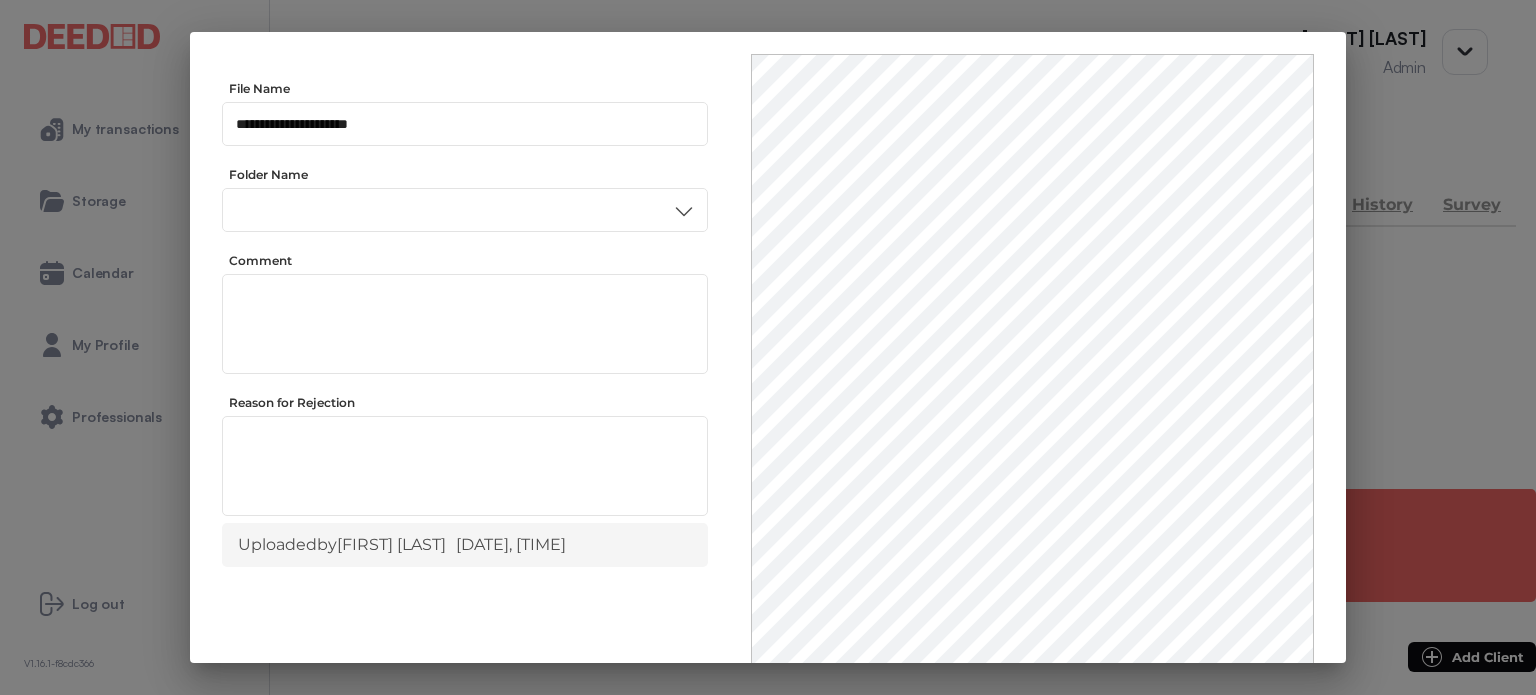 click on "Other" at bounding box center (464, 444) 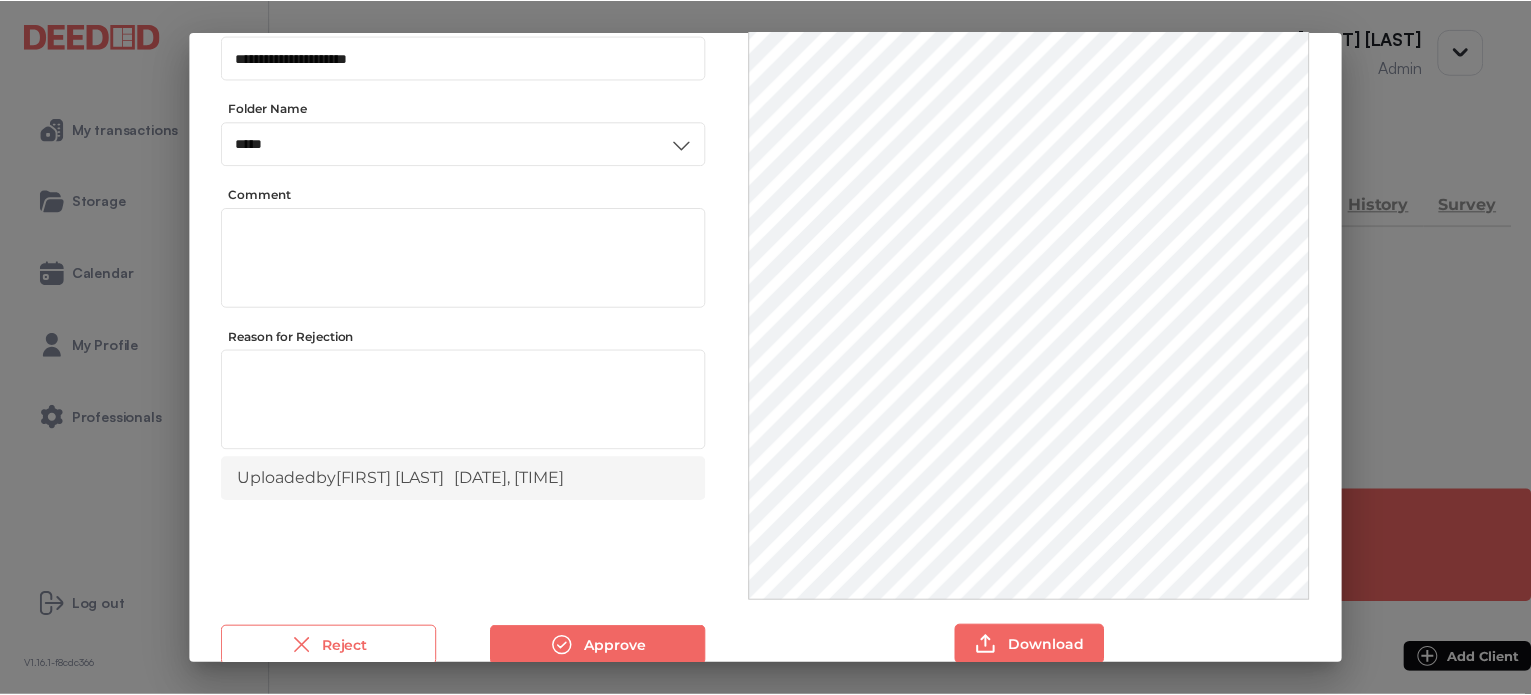 scroll, scrollTop: 156, scrollLeft: 0, axis: vertical 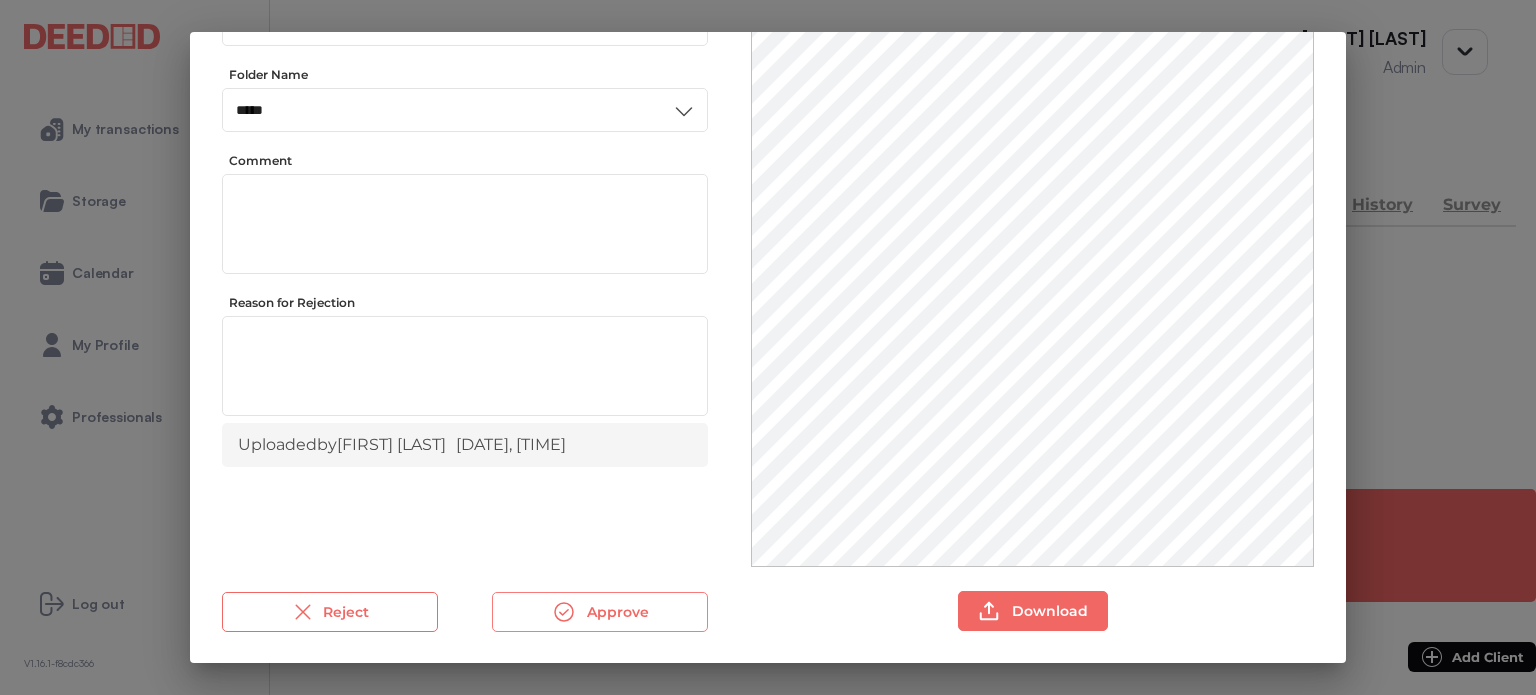 click on "Approve" at bounding box center [600, 612] 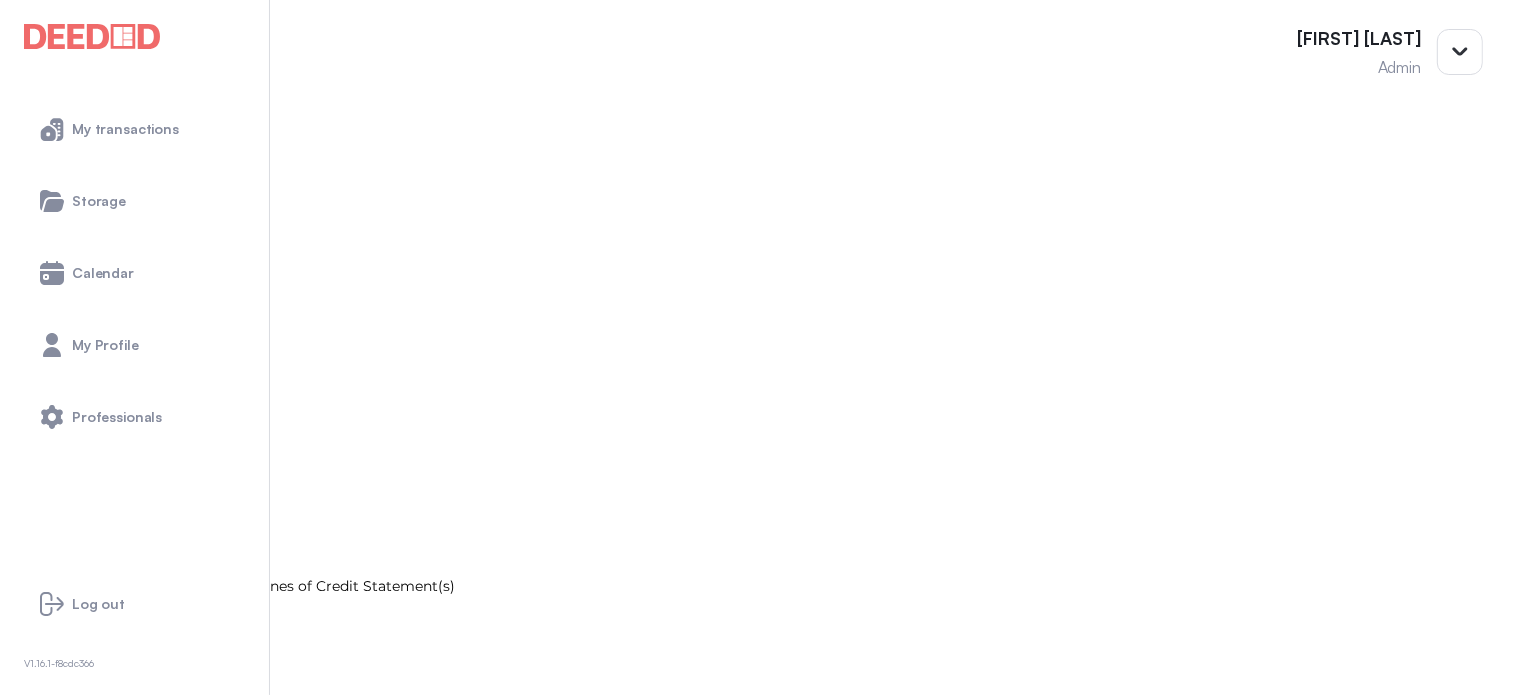 scroll, scrollTop: 1800, scrollLeft: 0, axis: vertical 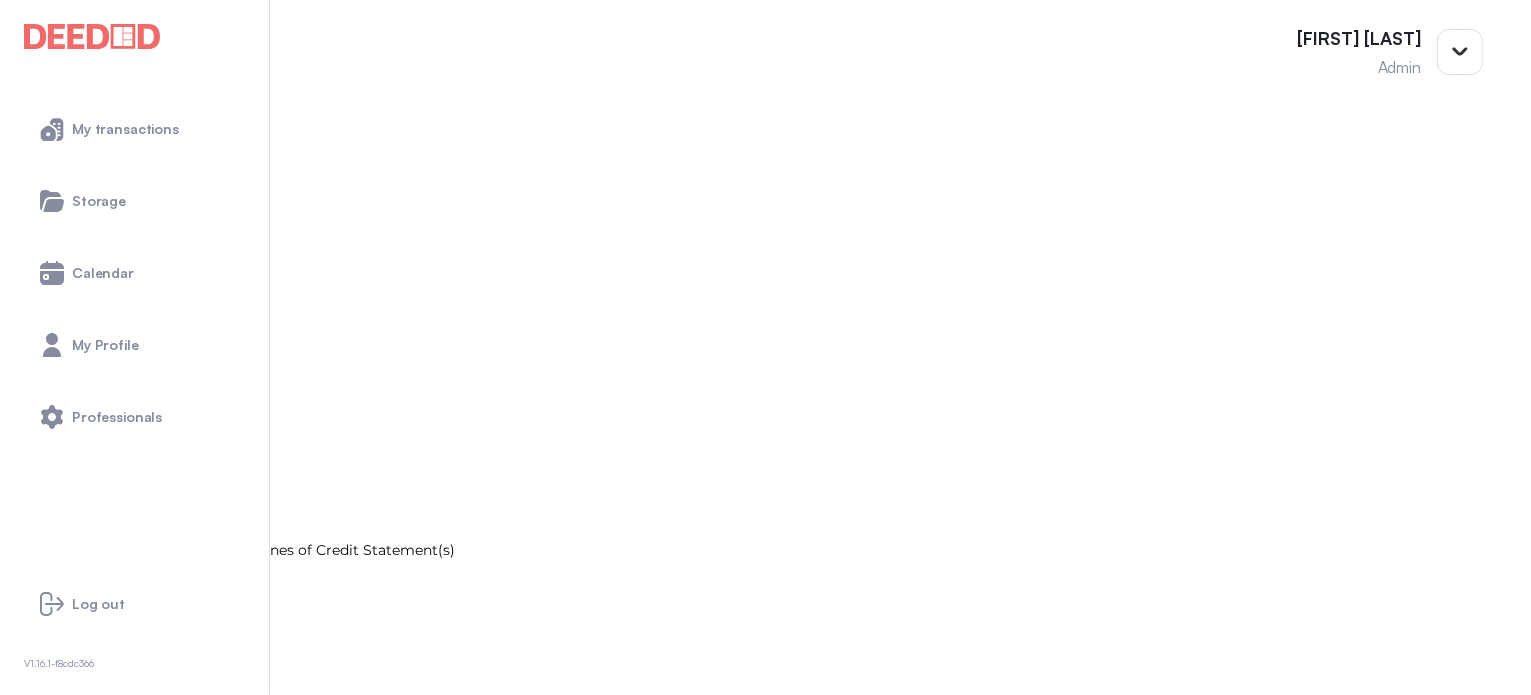 click on "Void Cheque" at bounding box center [765, 776] 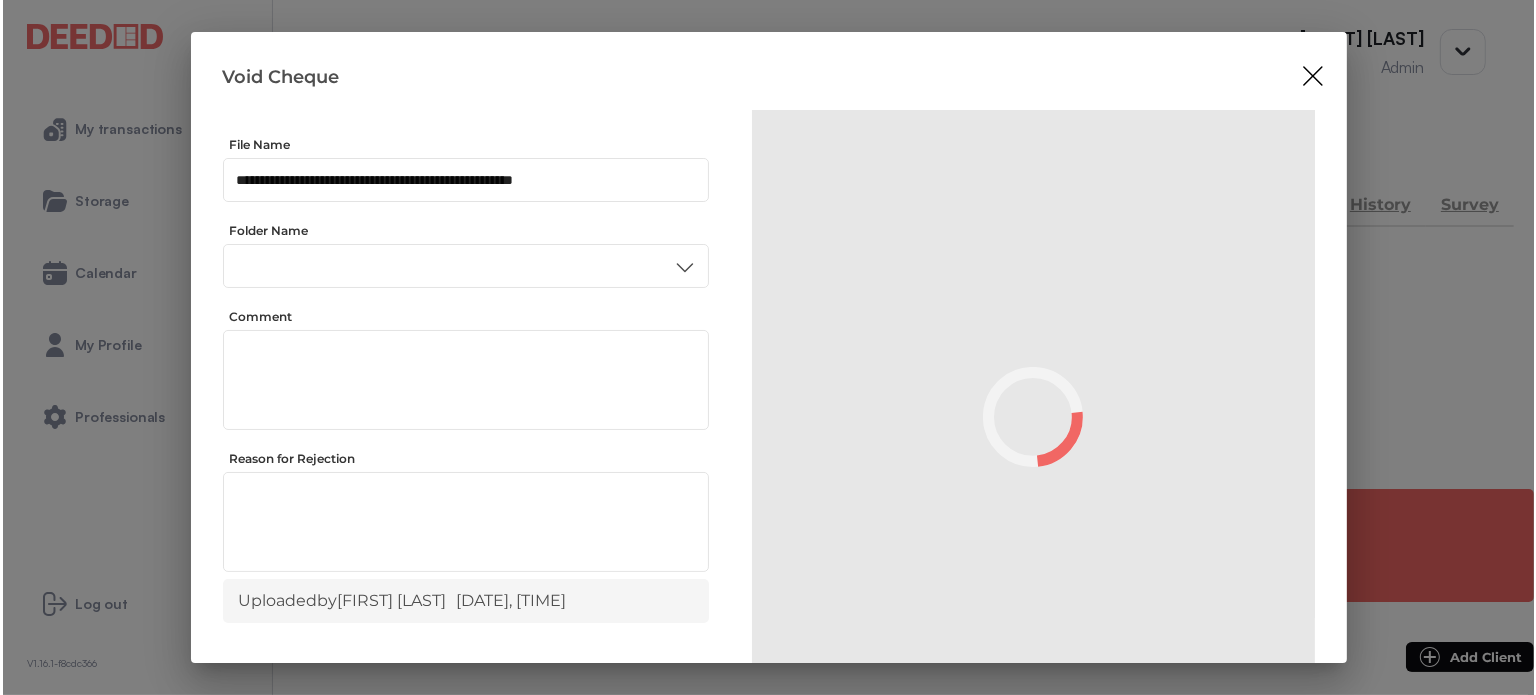 scroll, scrollTop: 0, scrollLeft: 0, axis: both 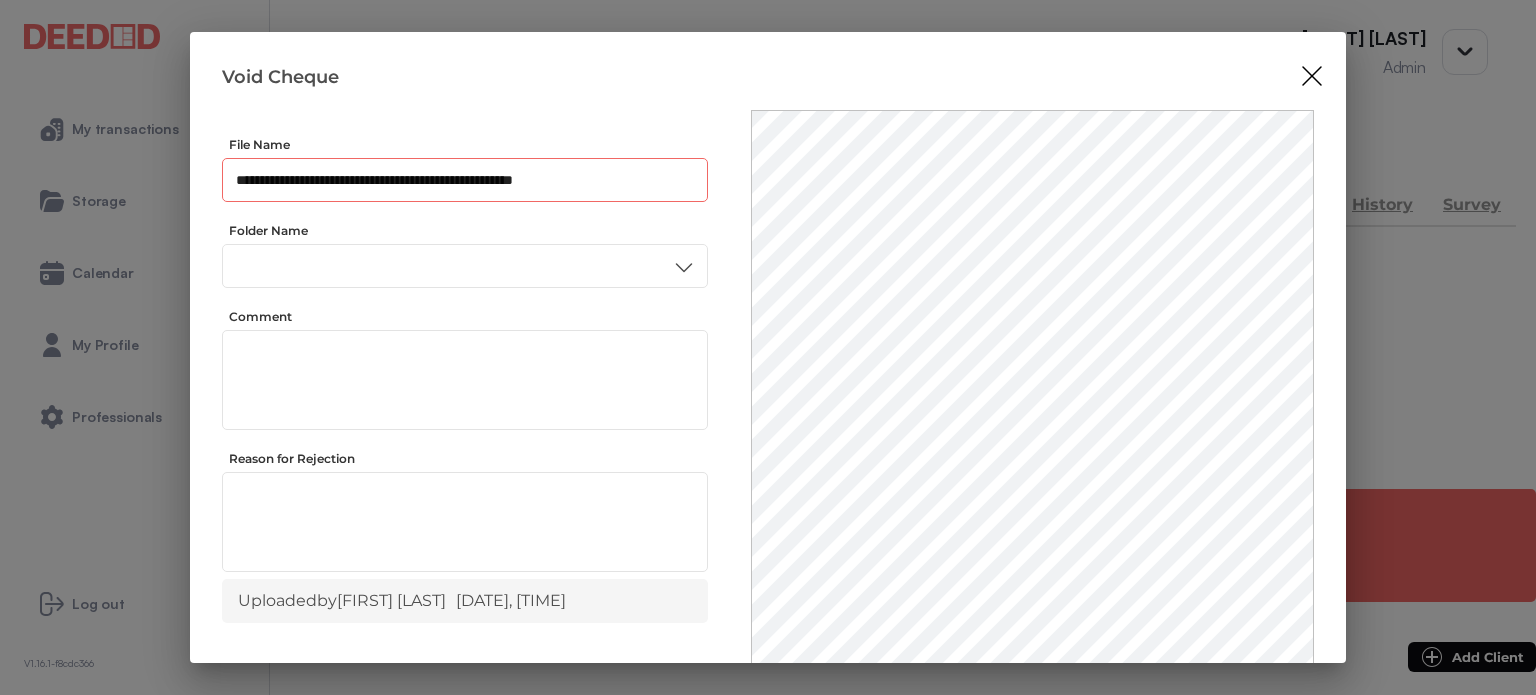 drag, startPoint x: 612, startPoint y: 179, endPoint x: 193, endPoint y: 163, distance: 419.3054 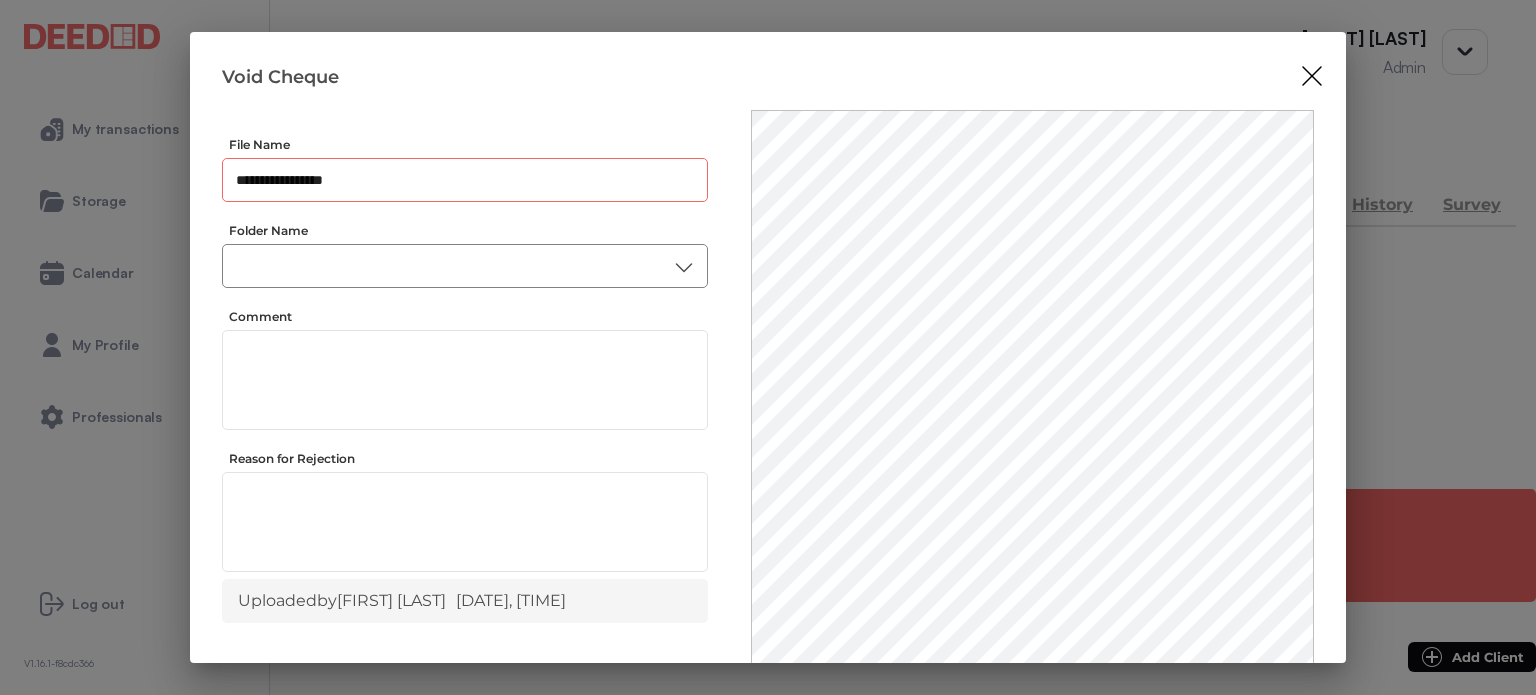 type on "**********" 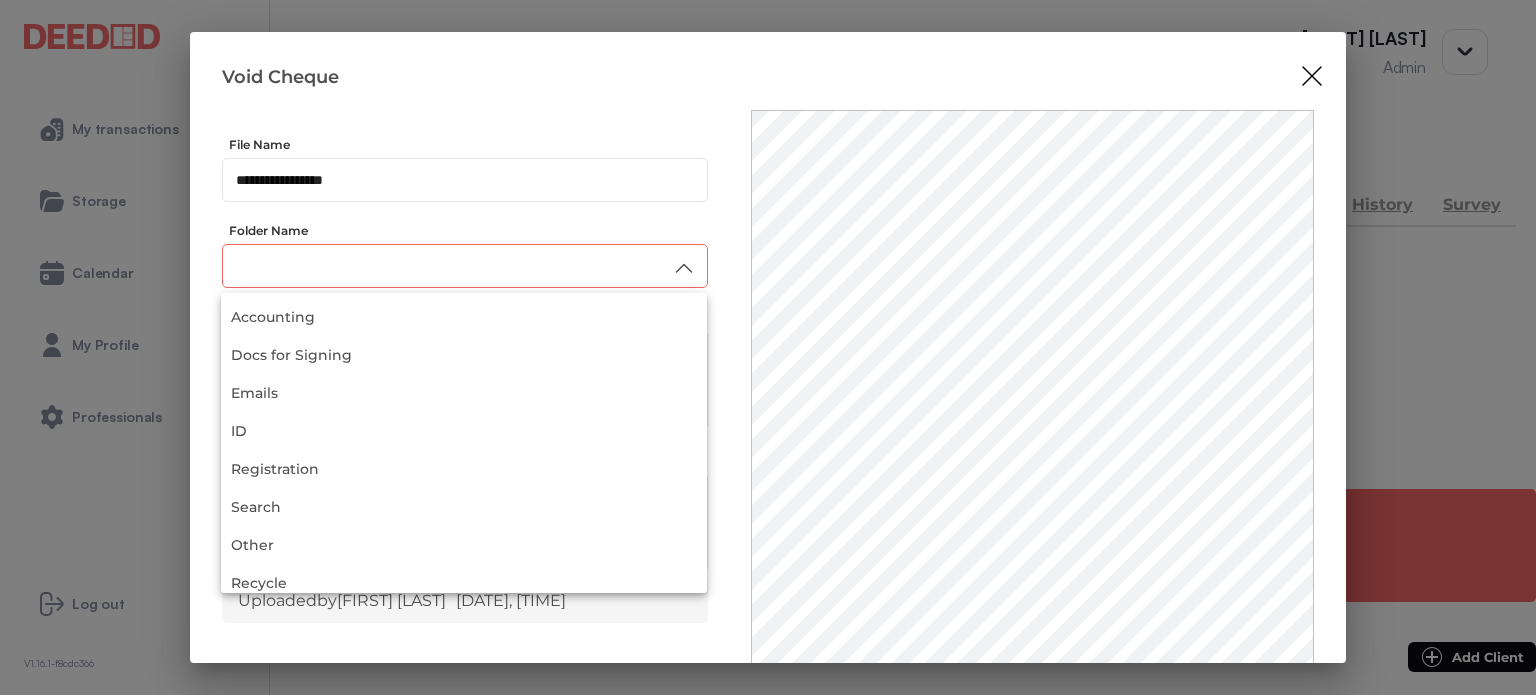 click at bounding box center (465, 266) 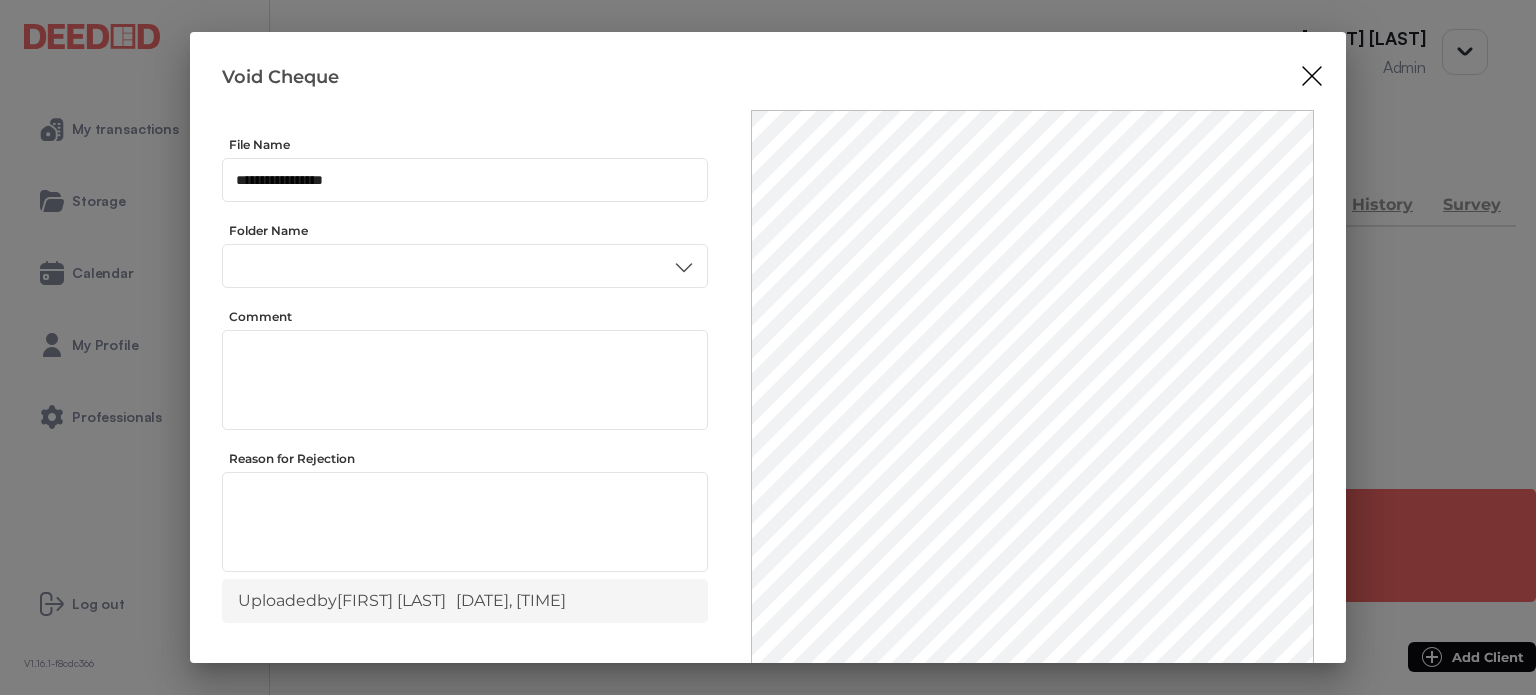 click on "Accounting" at bounding box center (464, 371) 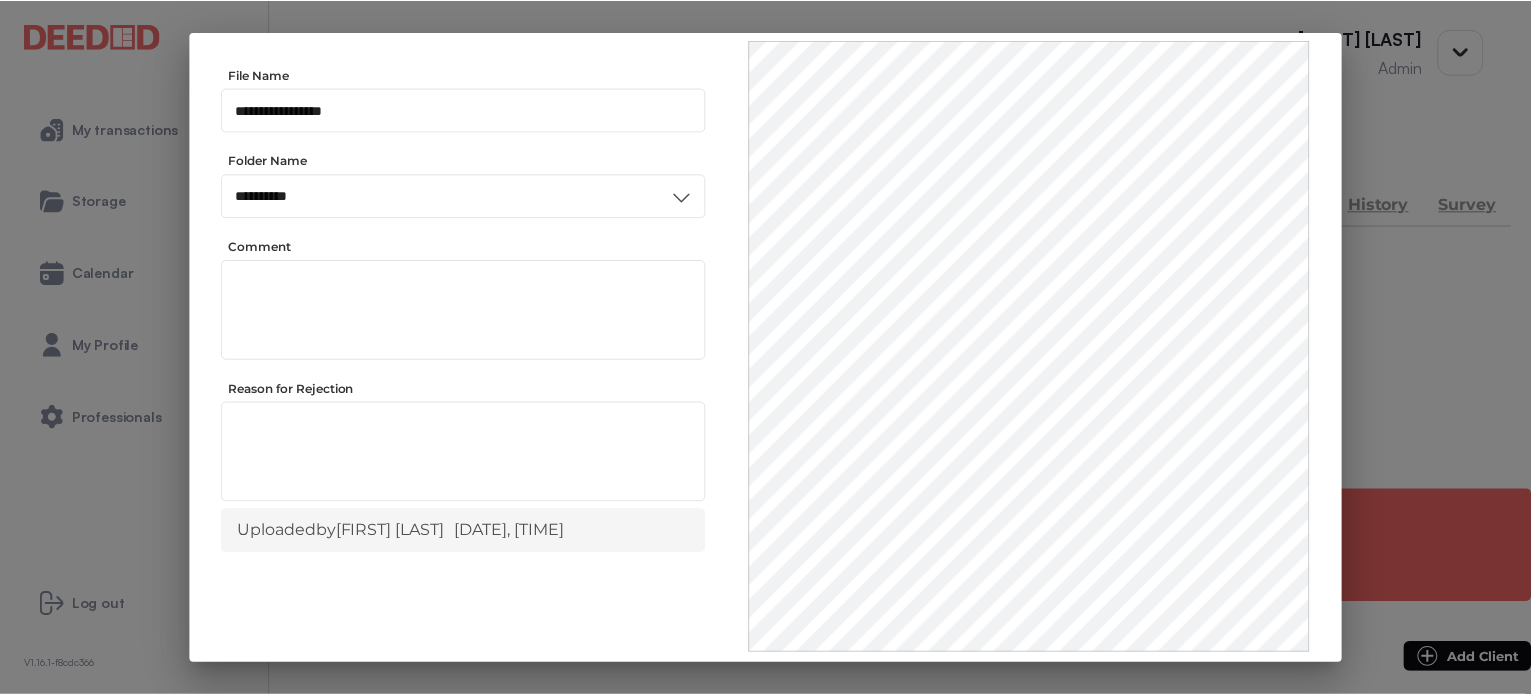 scroll, scrollTop: 156, scrollLeft: 0, axis: vertical 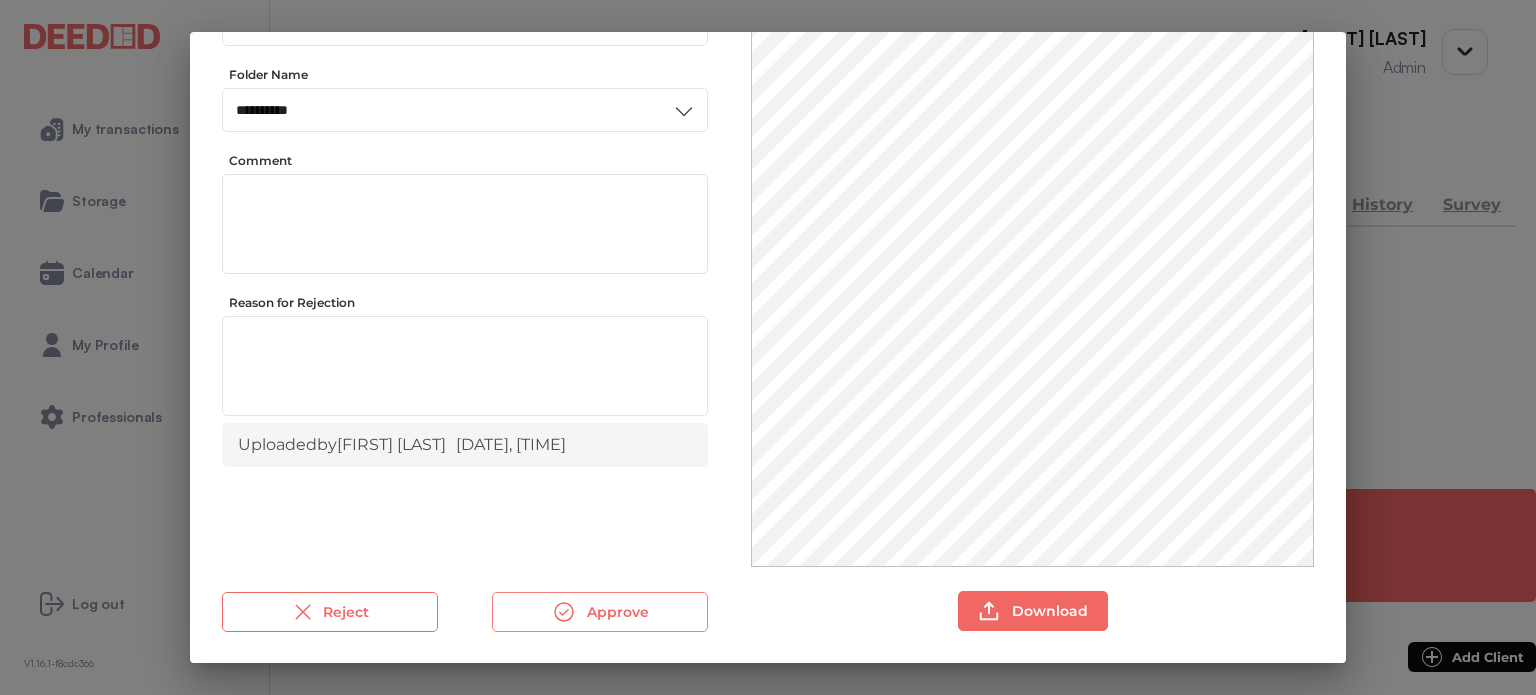 click on "Approve" at bounding box center (600, 612) 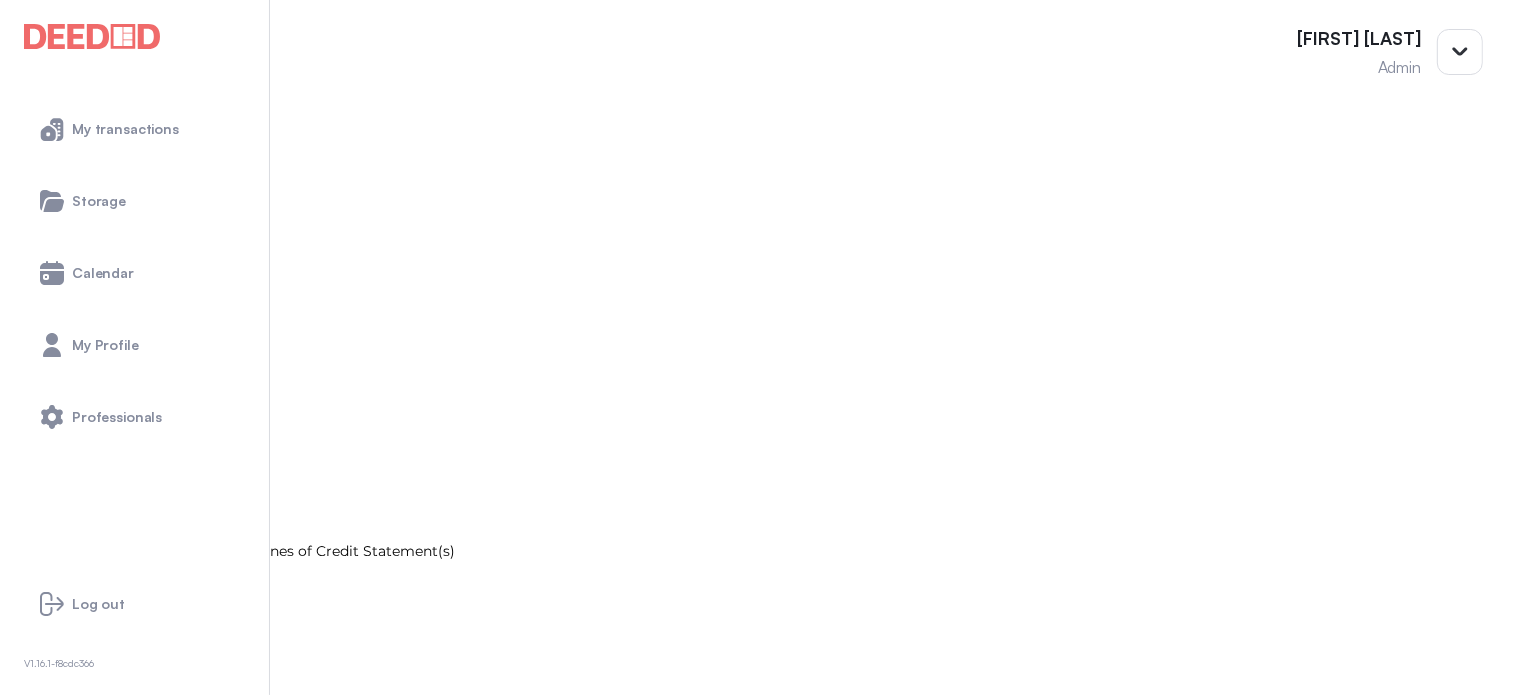 scroll, scrollTop: 1800, scrollLeft: 0, axis: vertical 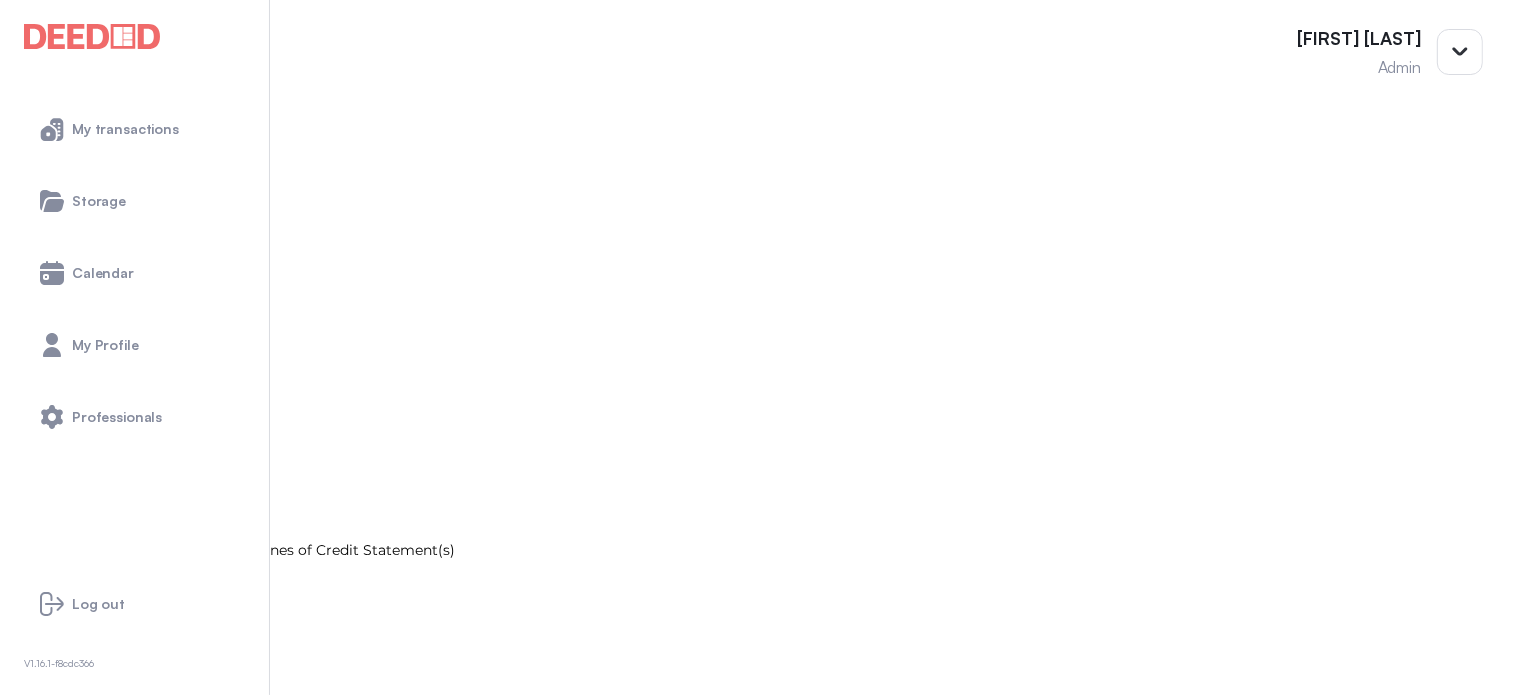 click on "Proof of Citizenship Elsa-DL---front.jpg" at bounding box center (765, 889) 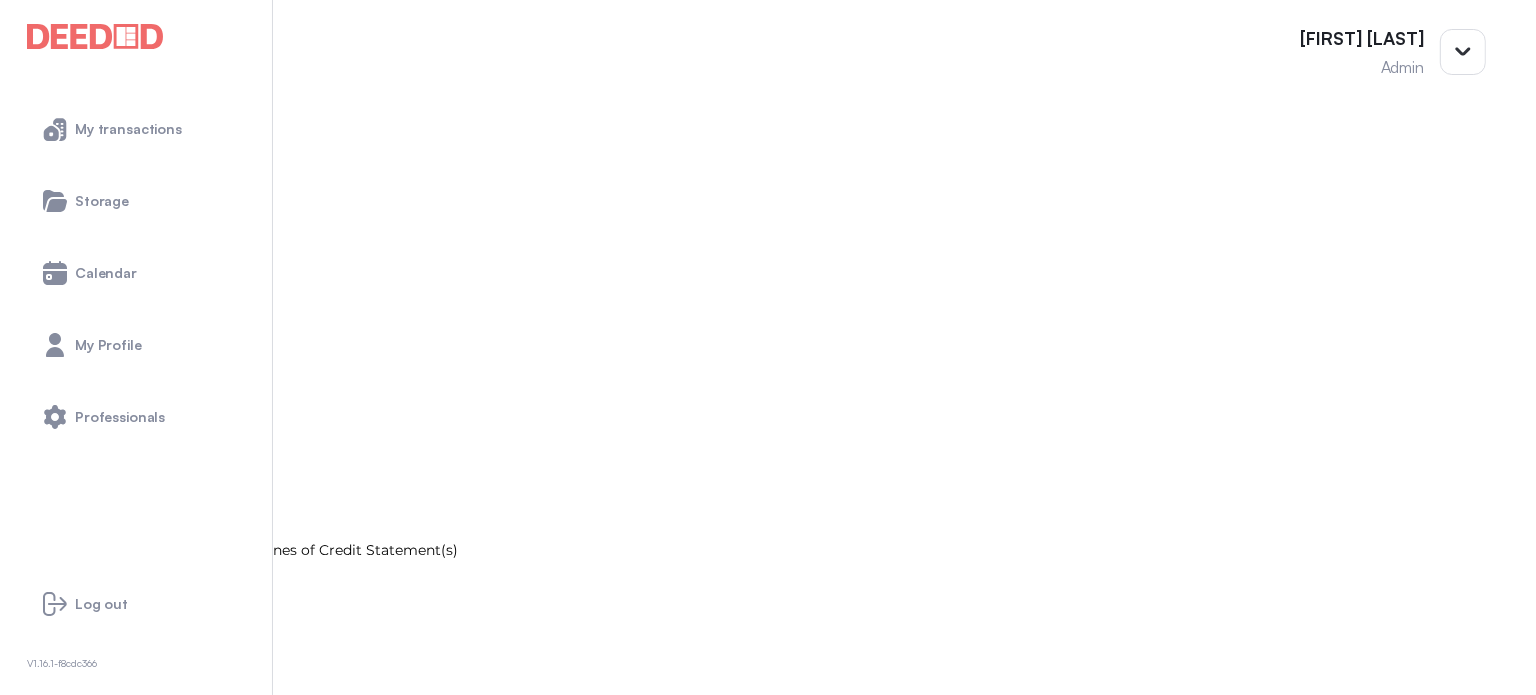 scroll, scrollTop: 0, scrollLeft: 0, axis: both 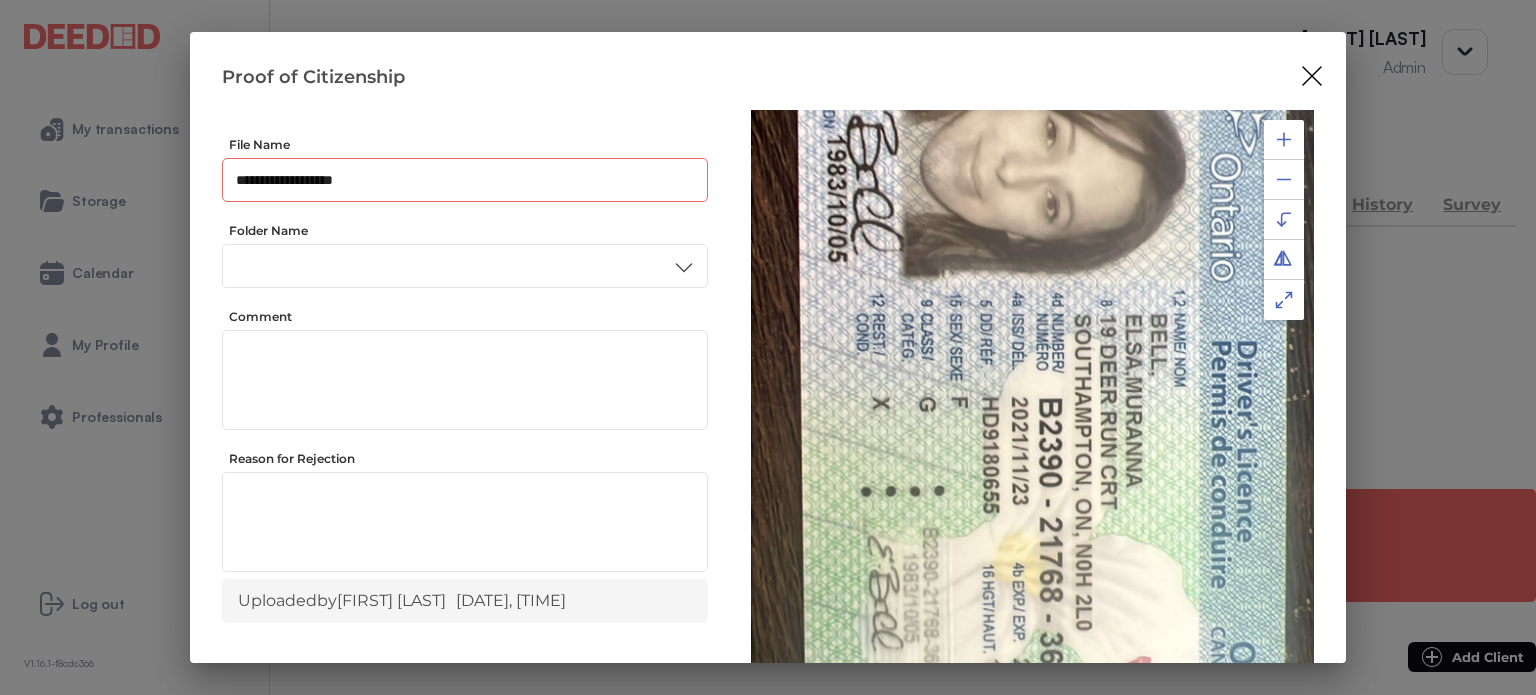 click on "**********" at bounding box center [465, 180] 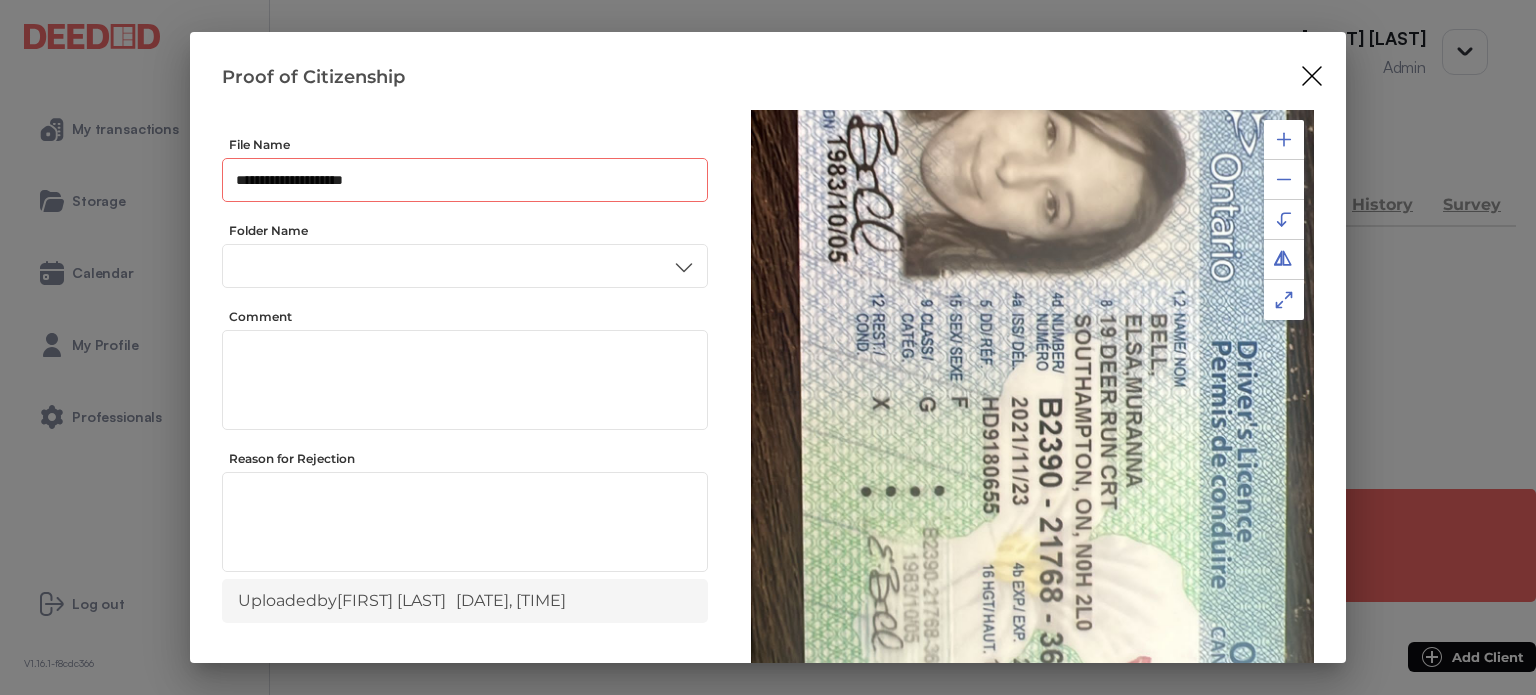 type on "**********" 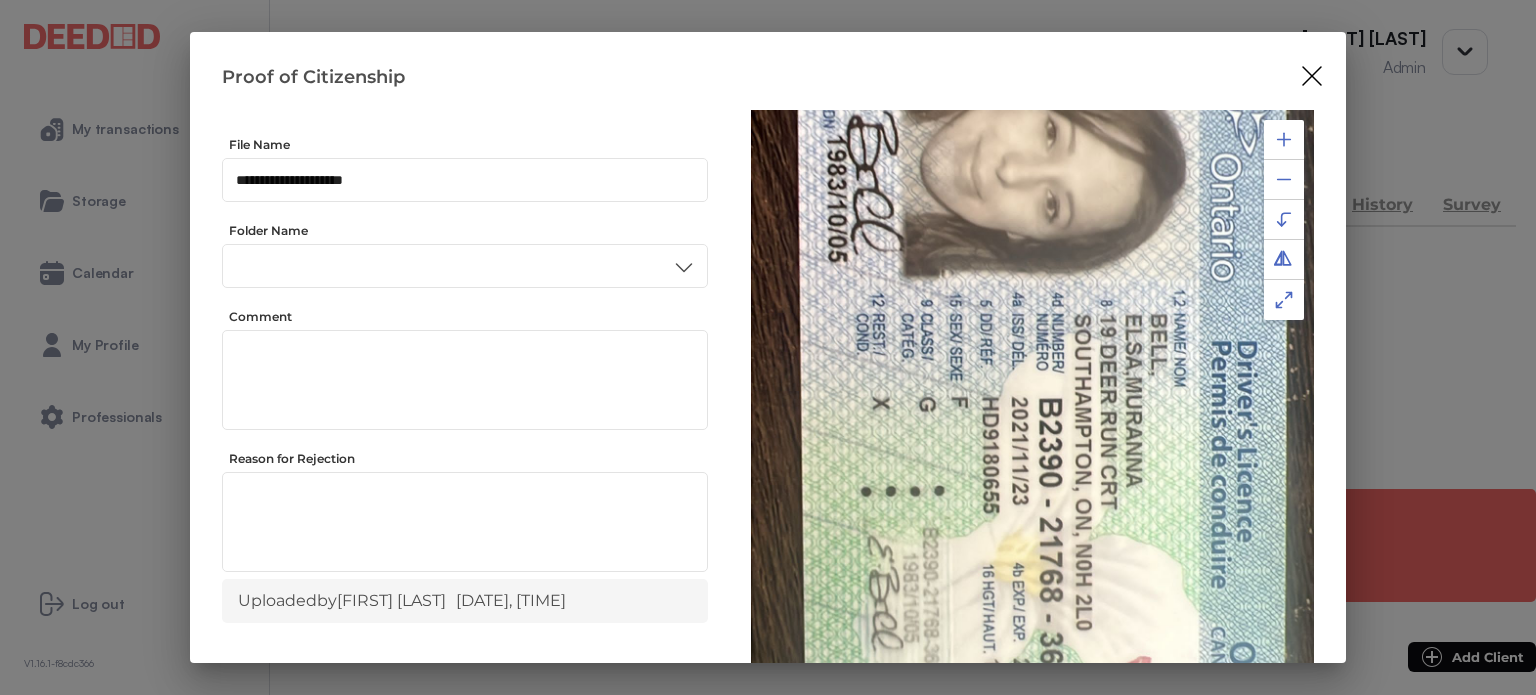click at bounding box center (1284, 139) 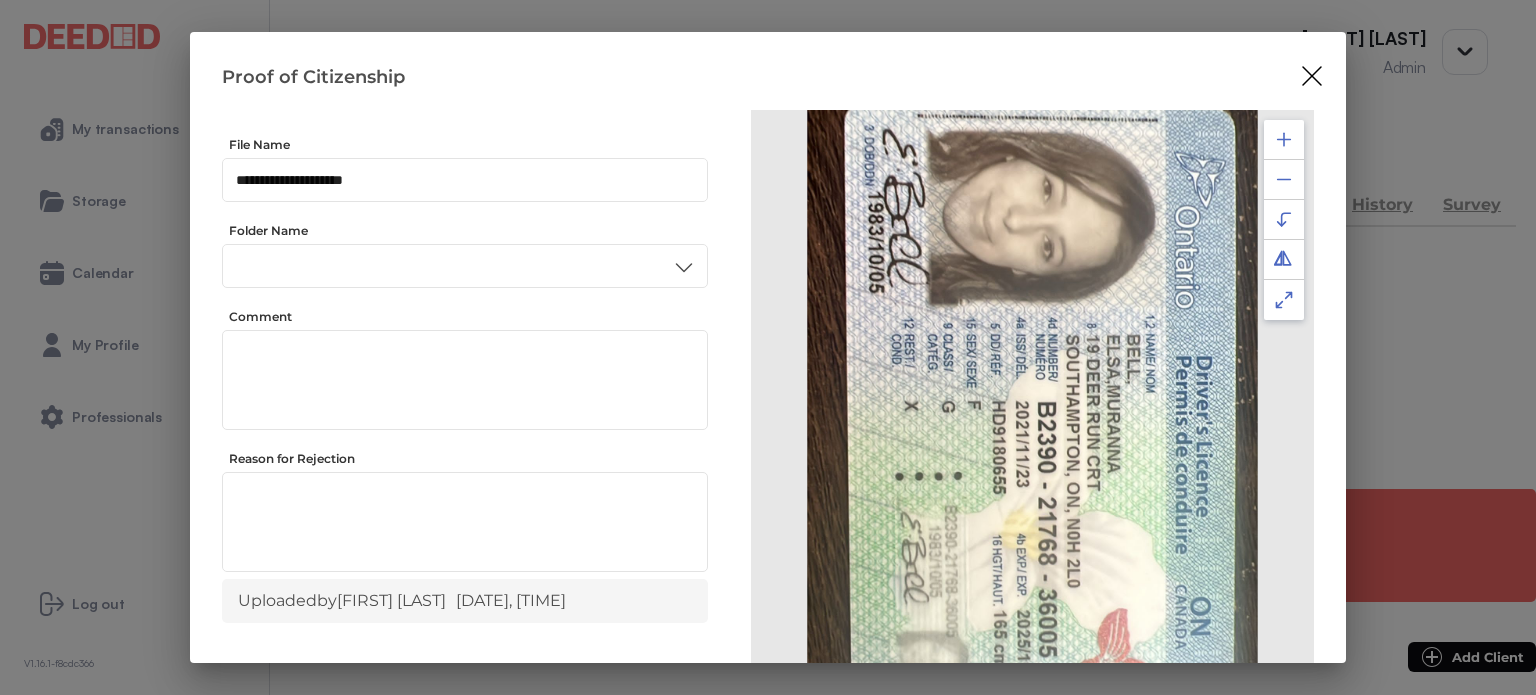 click at bounding box center [1284, 139] 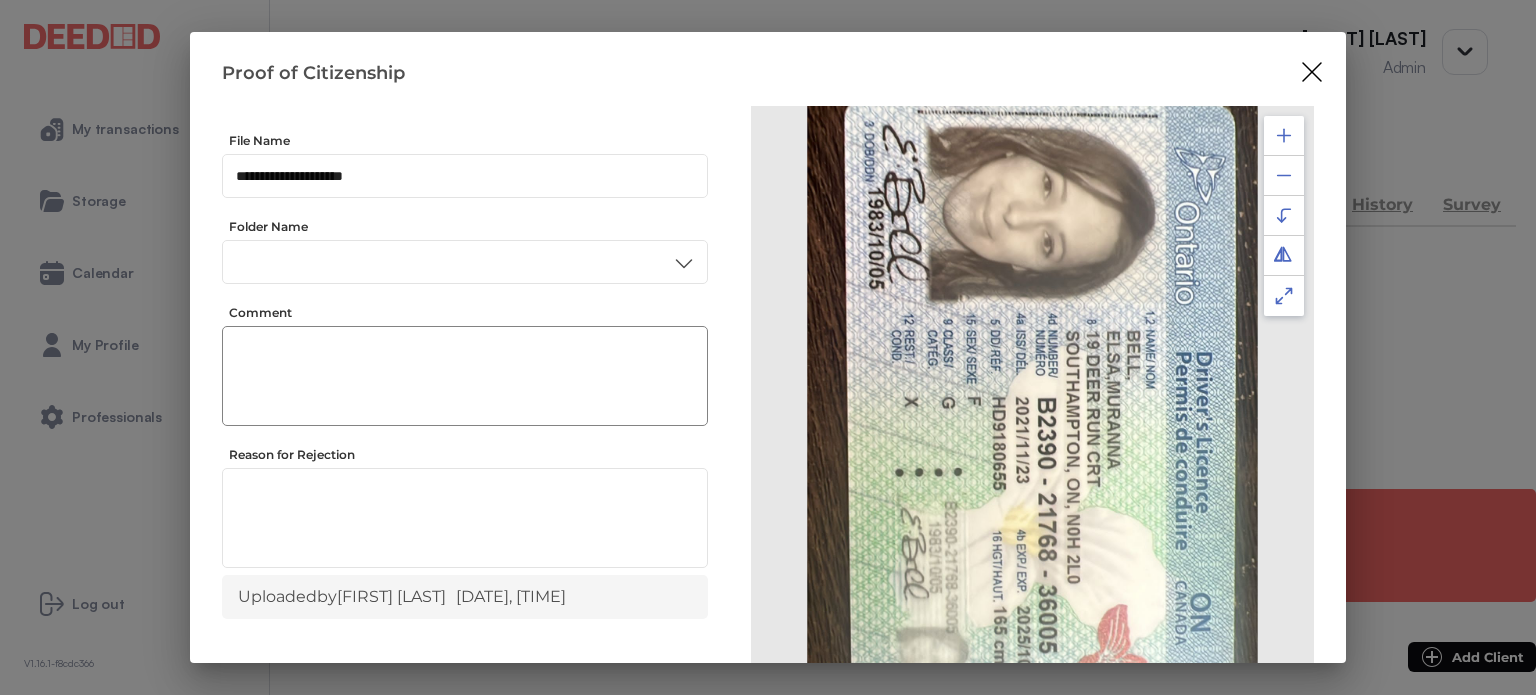 scroll, scrollTop: 0, scrollLeft: 0, axis: both 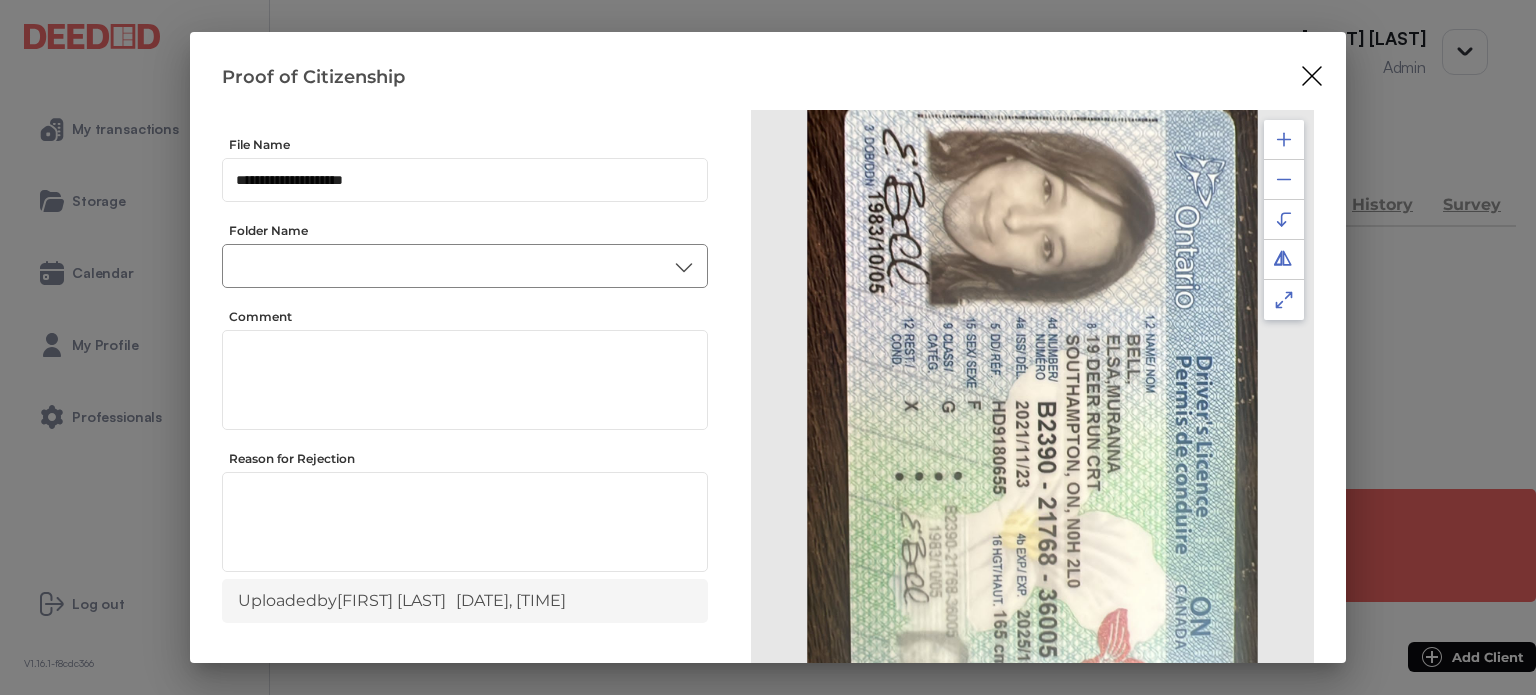 click at bounding box center [465, 266] 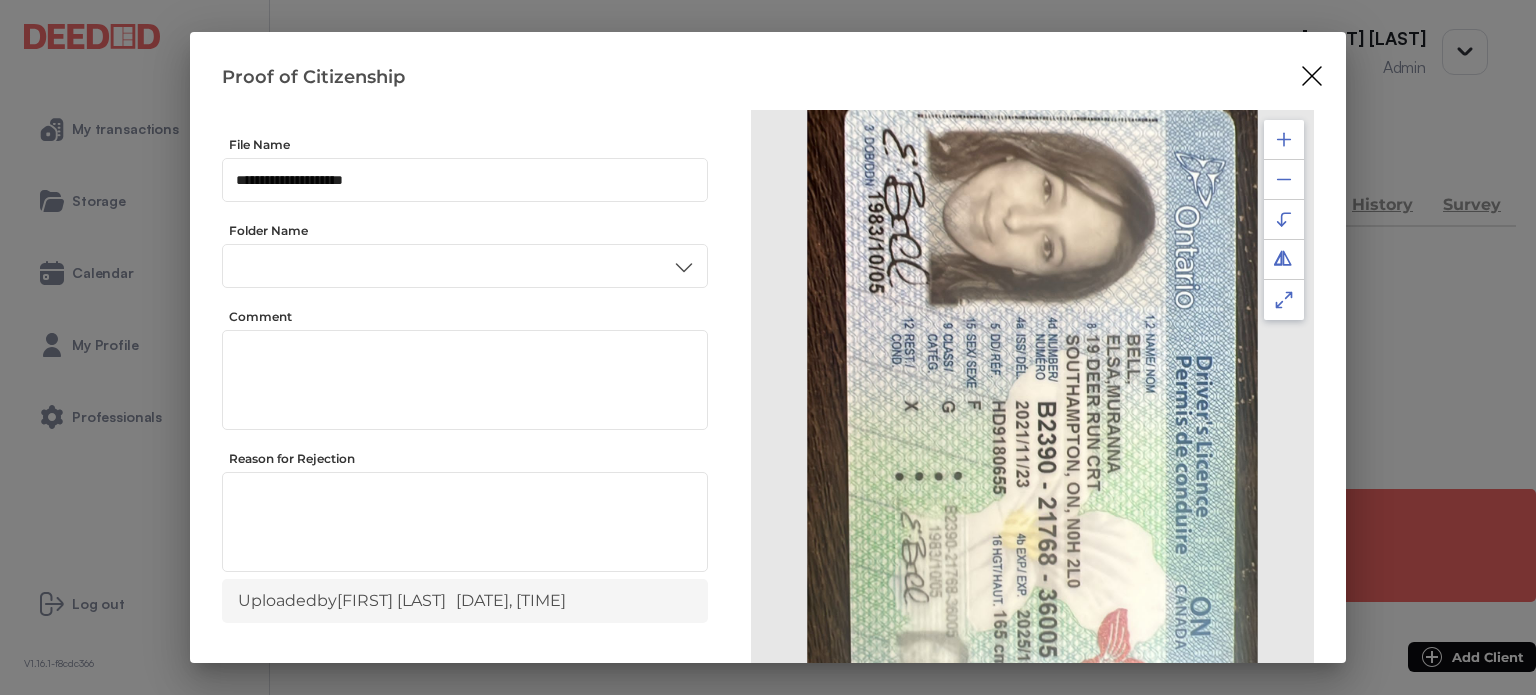 click on "ID" at bounding box center (464, 436) 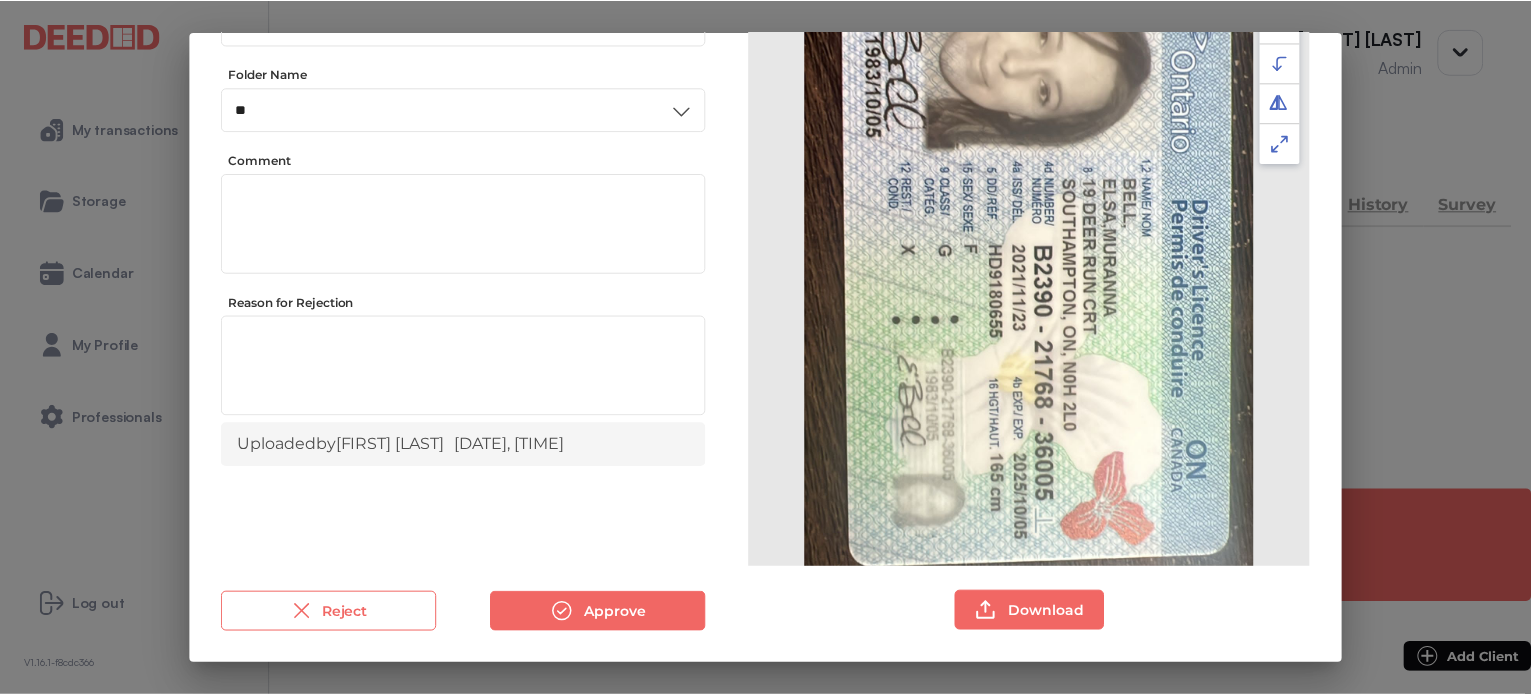 scroll, scrollTop: 156, scrollLeft: 0, axis: vertical 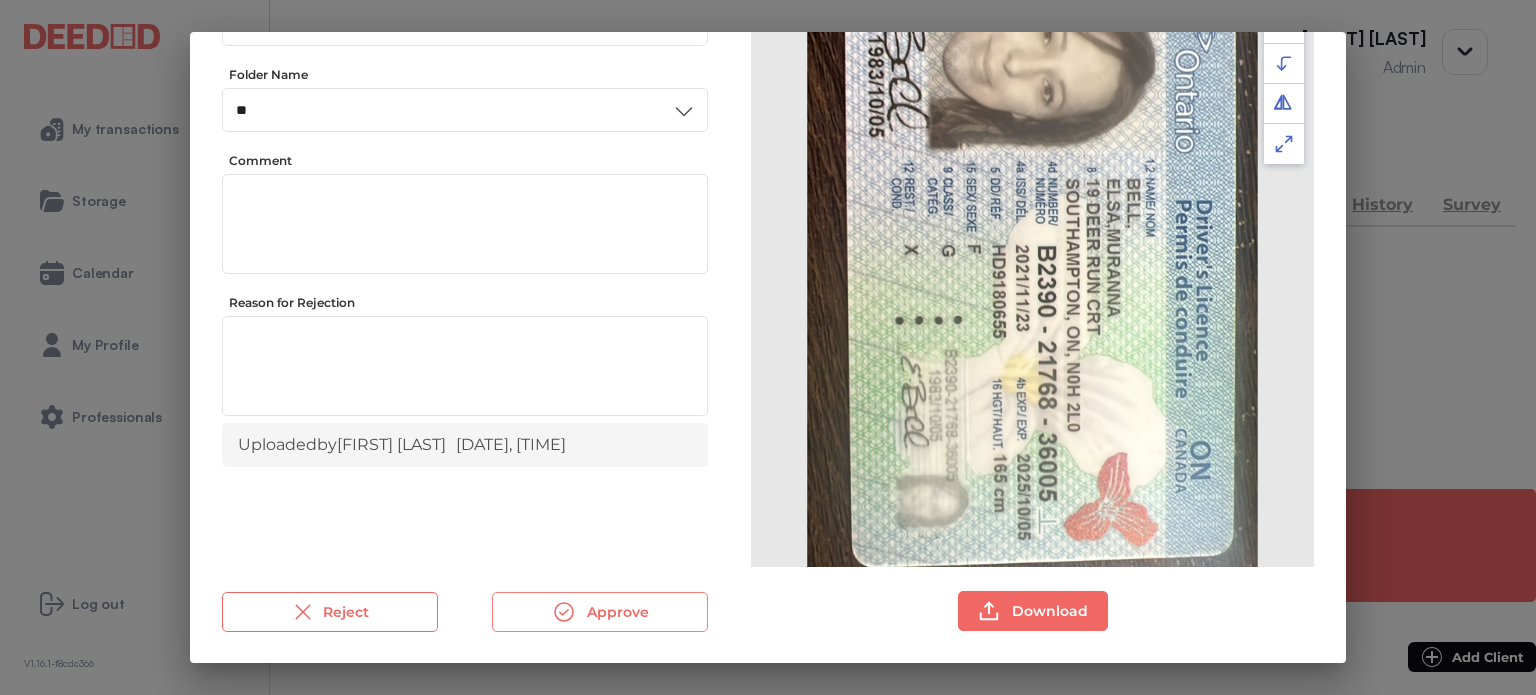 click on "Approve" at bounding box center (600, 612) 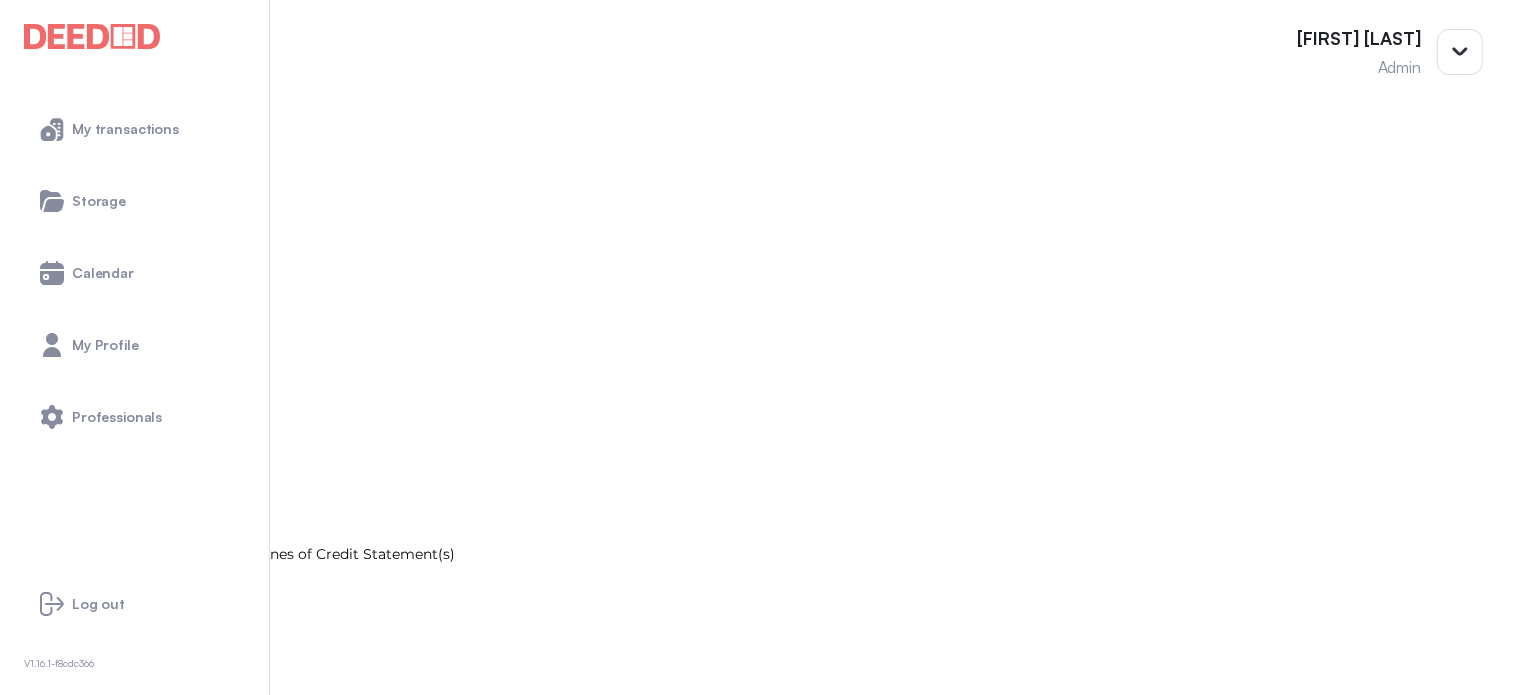 scroll, scrollTop: 1800, scrollLeft: 0, axis: vertical 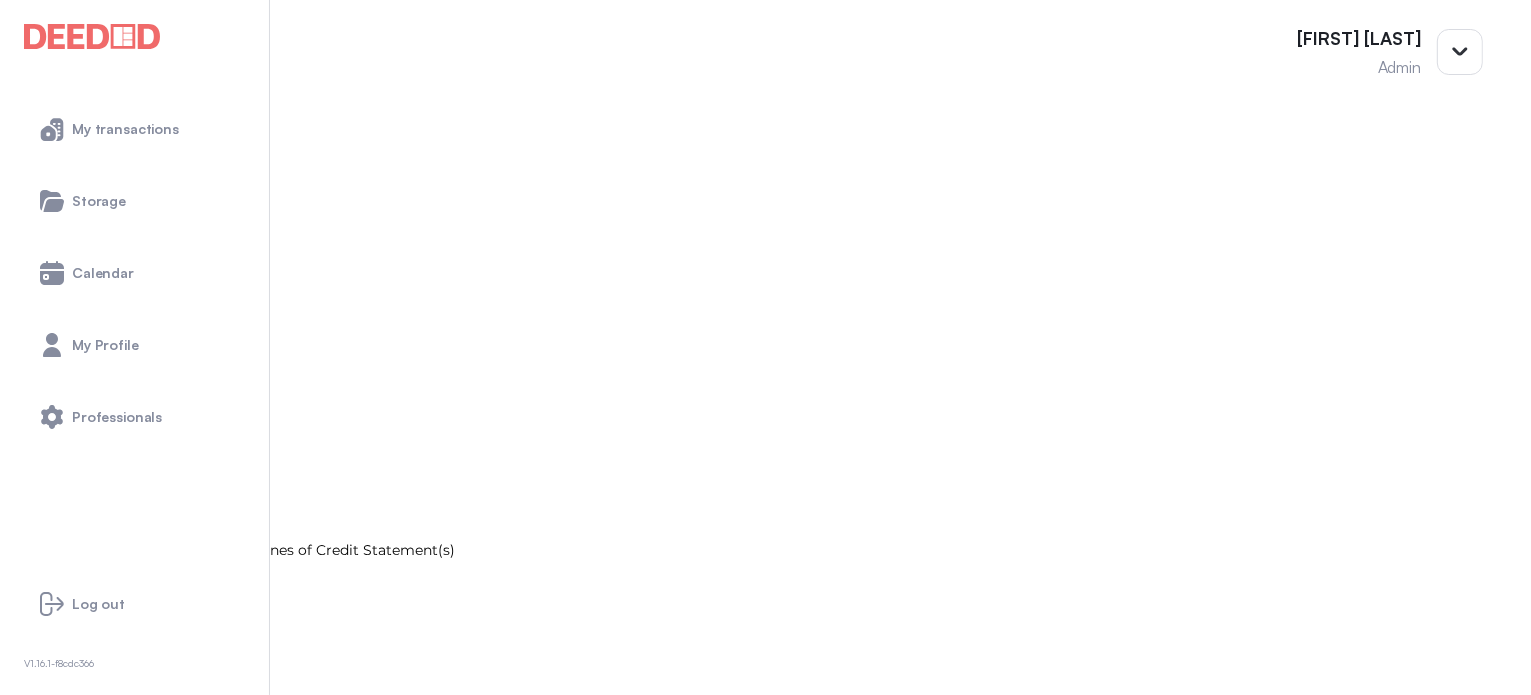 click on "Proof of Citizenship" at bounding box center (765, 984) 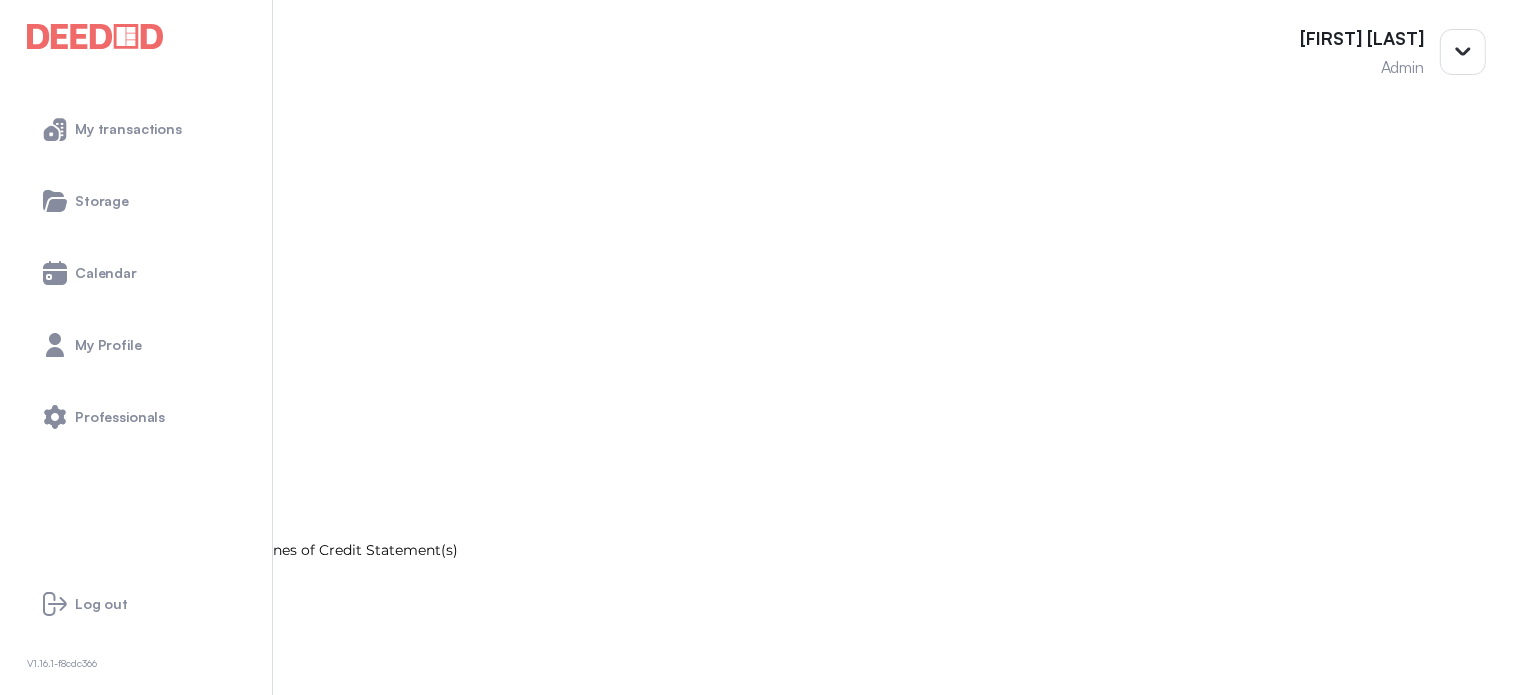 scroll, scrollTop: 0, scrollLeft: 0, axis: both 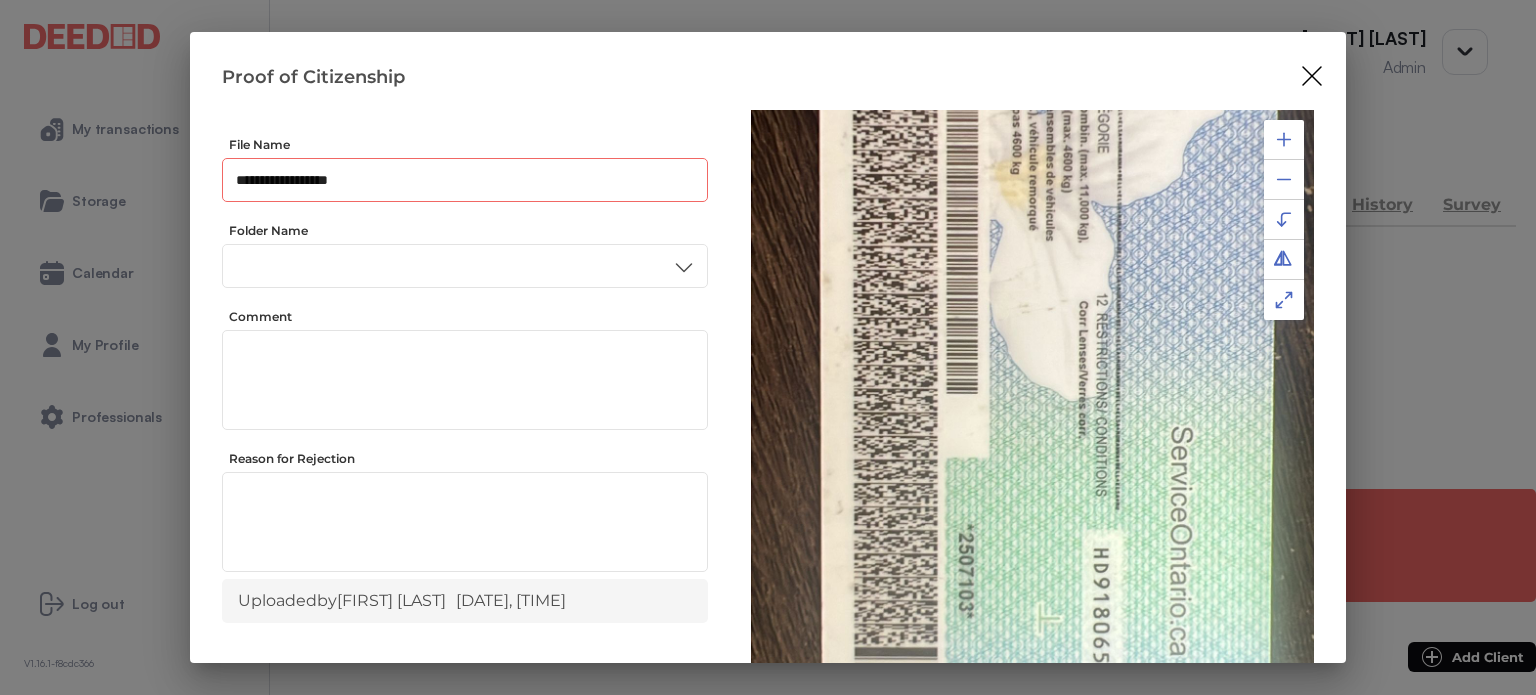 drag, startPoint x: 339, startPoint y: 179, endPoint x: 183, endPoint y: 140, distance: 160.80112 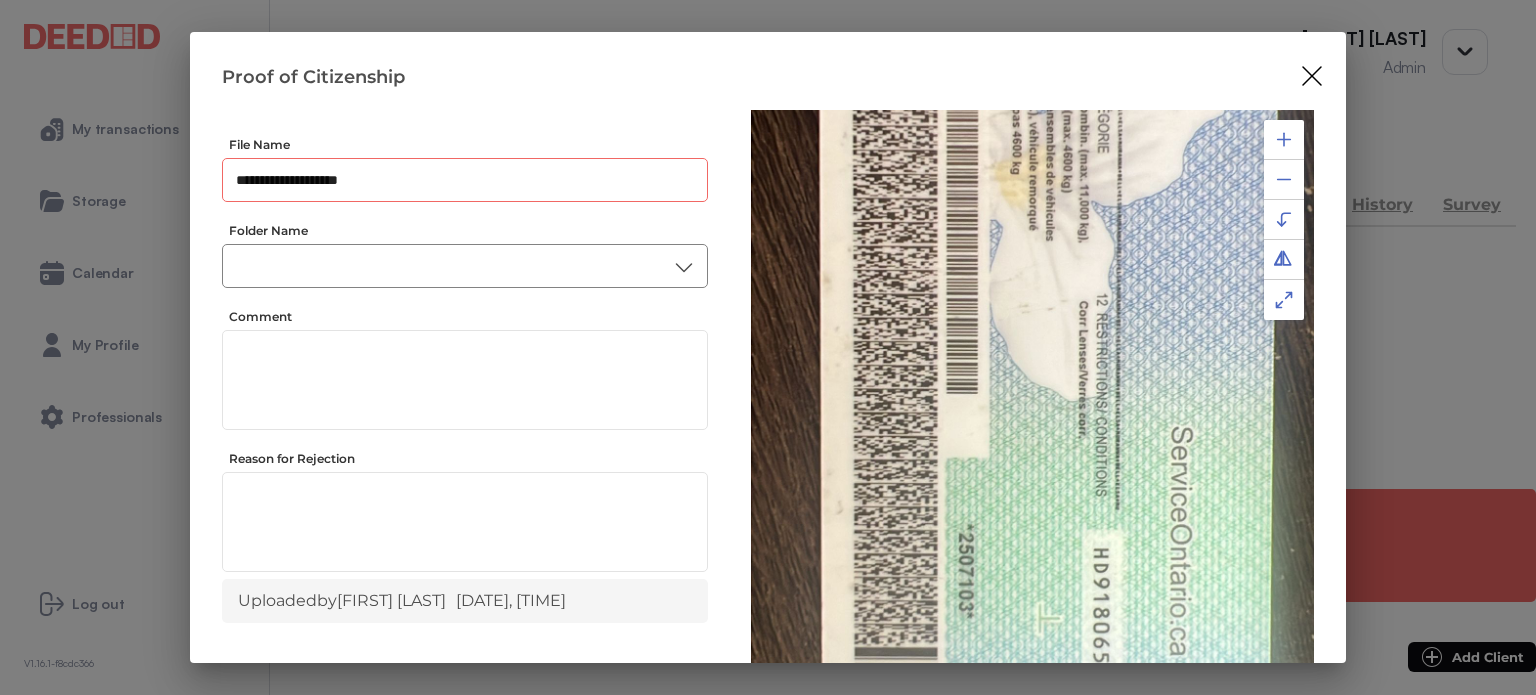 type on "**********" 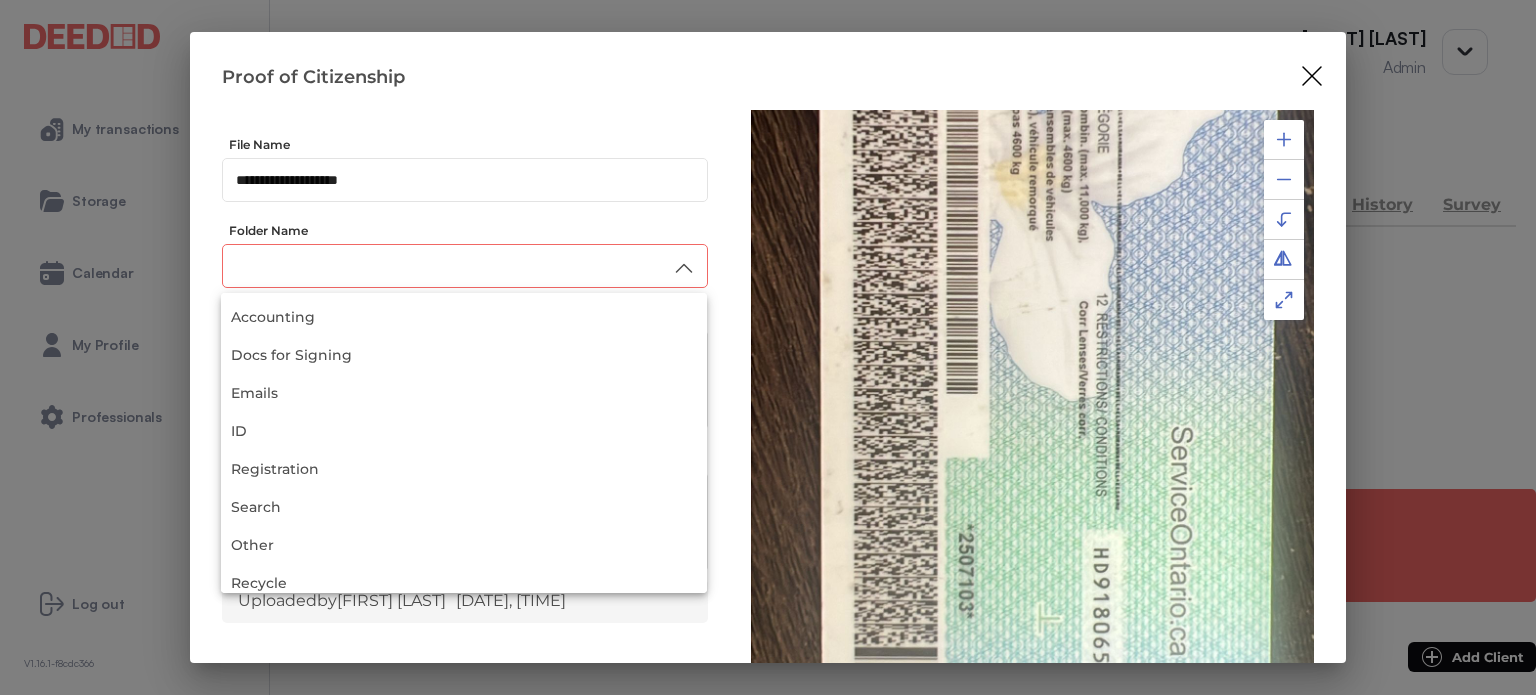 click at bounding box center [465, 266] 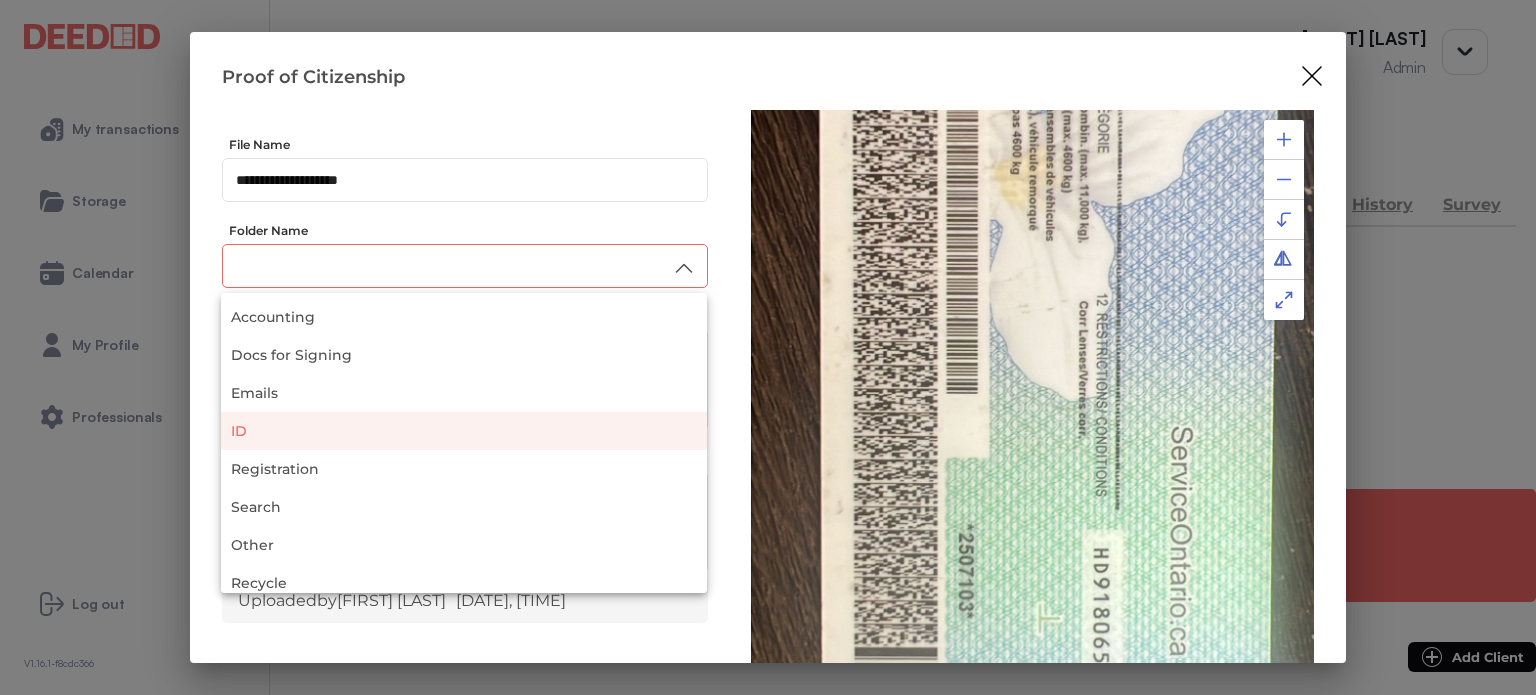 click on "ID" at bounding box center [464, 431] 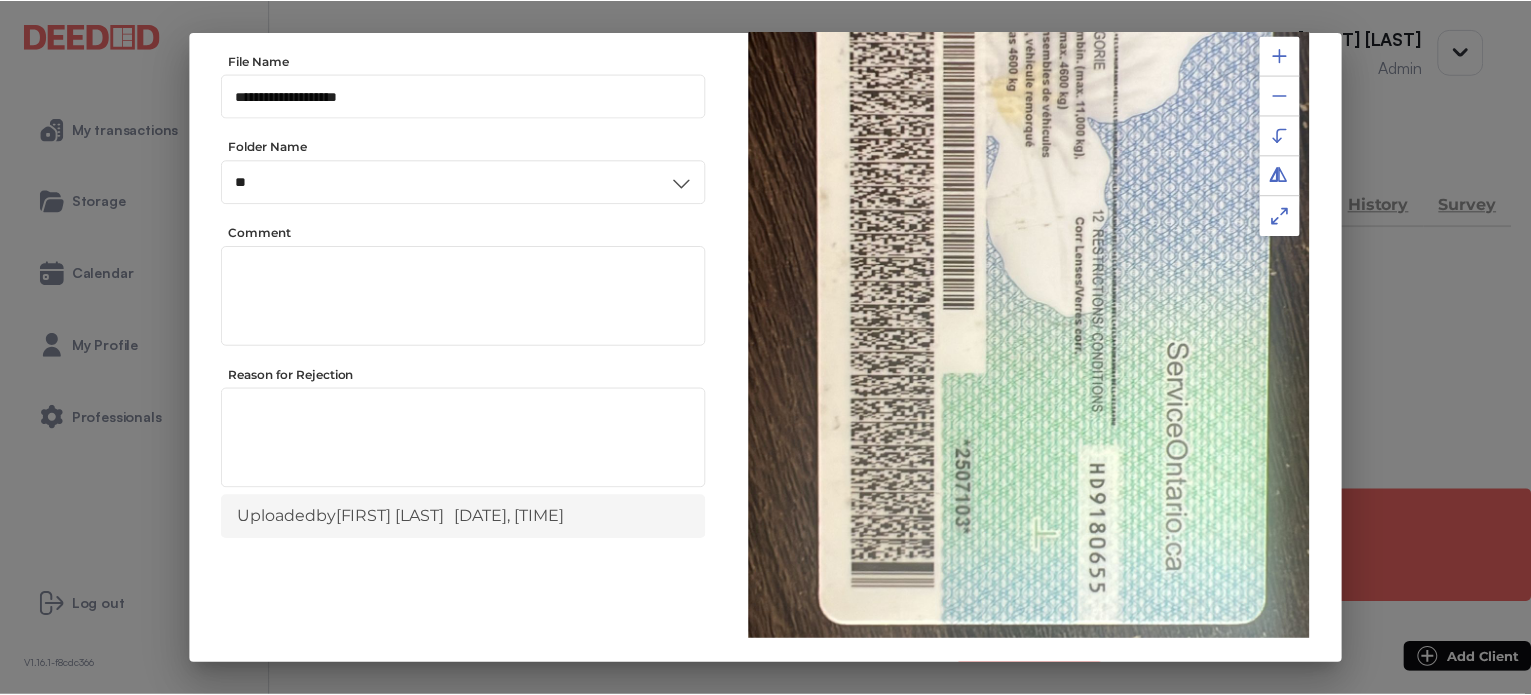 scroll, scrollTop: 156, scrollLeft: 0, axis: vertical 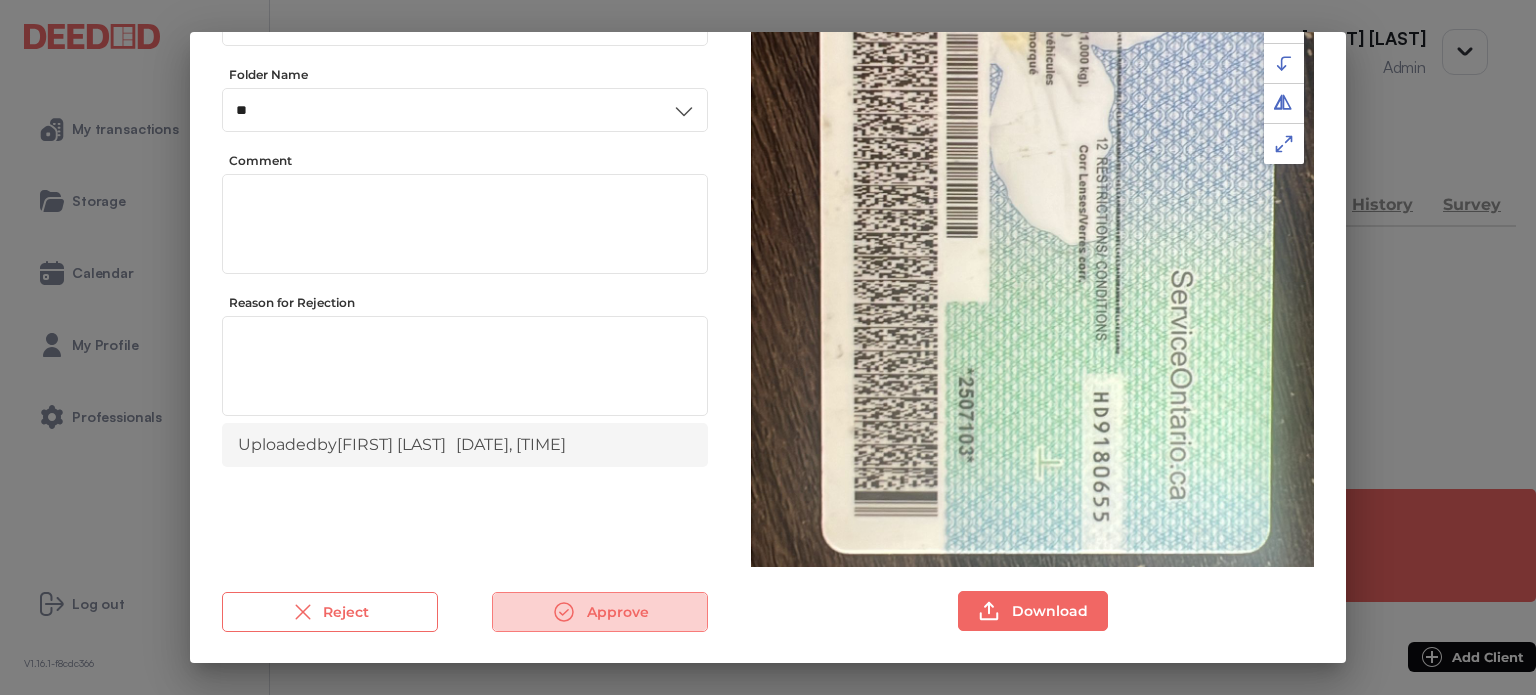 click on "Approve" at bounding box center [600, 612] 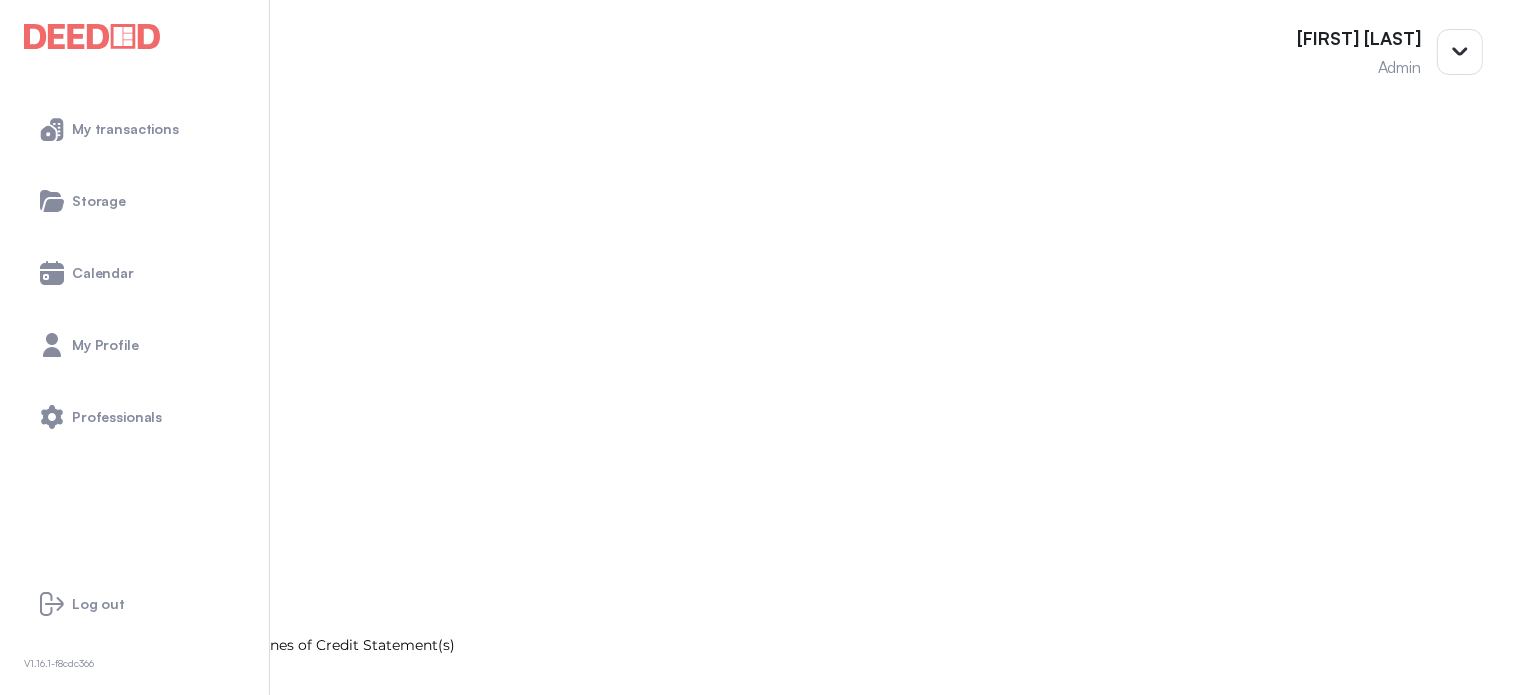 scroll, scrollTop: 2000, scrollLeft: 0, axis: vertical 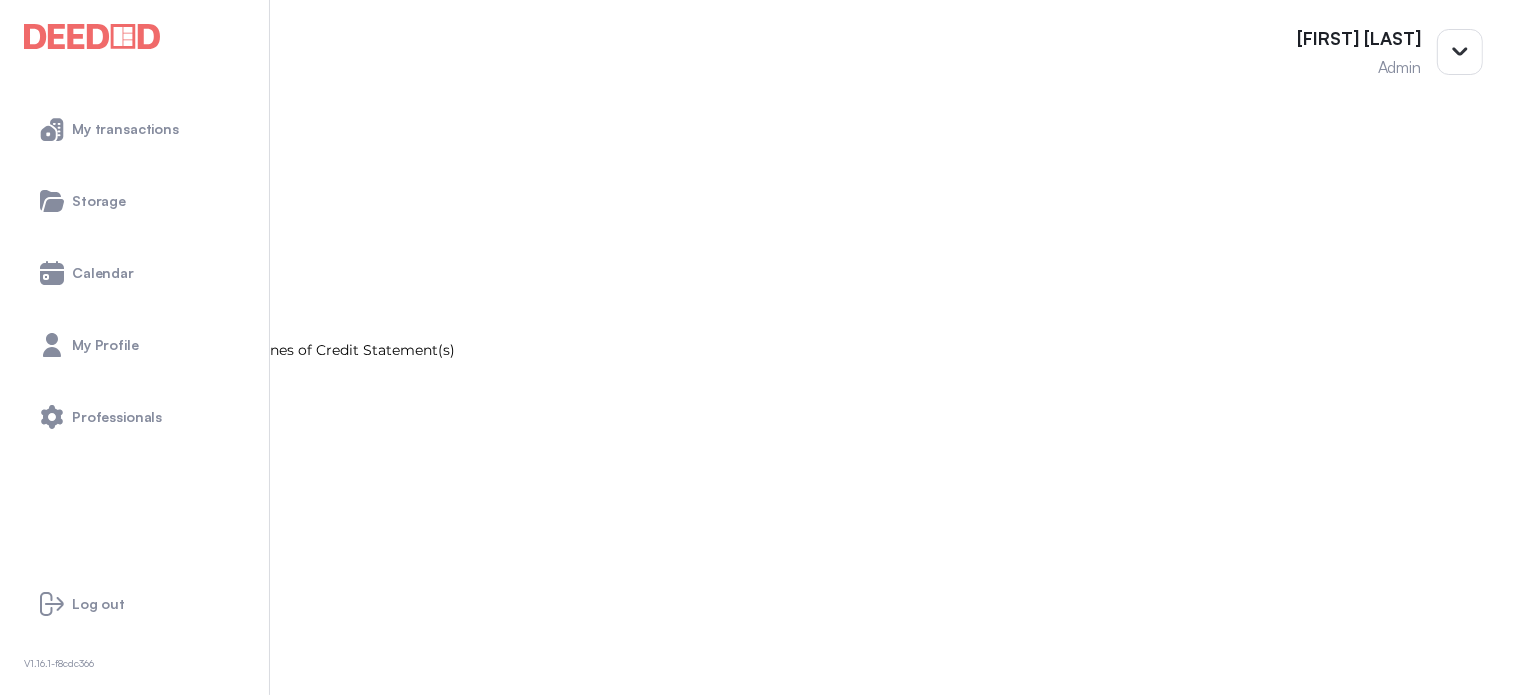 click on "Proof of Citizenship Steve-DL-and-HC-Scan.pdf" at bounding box center (765, 897) 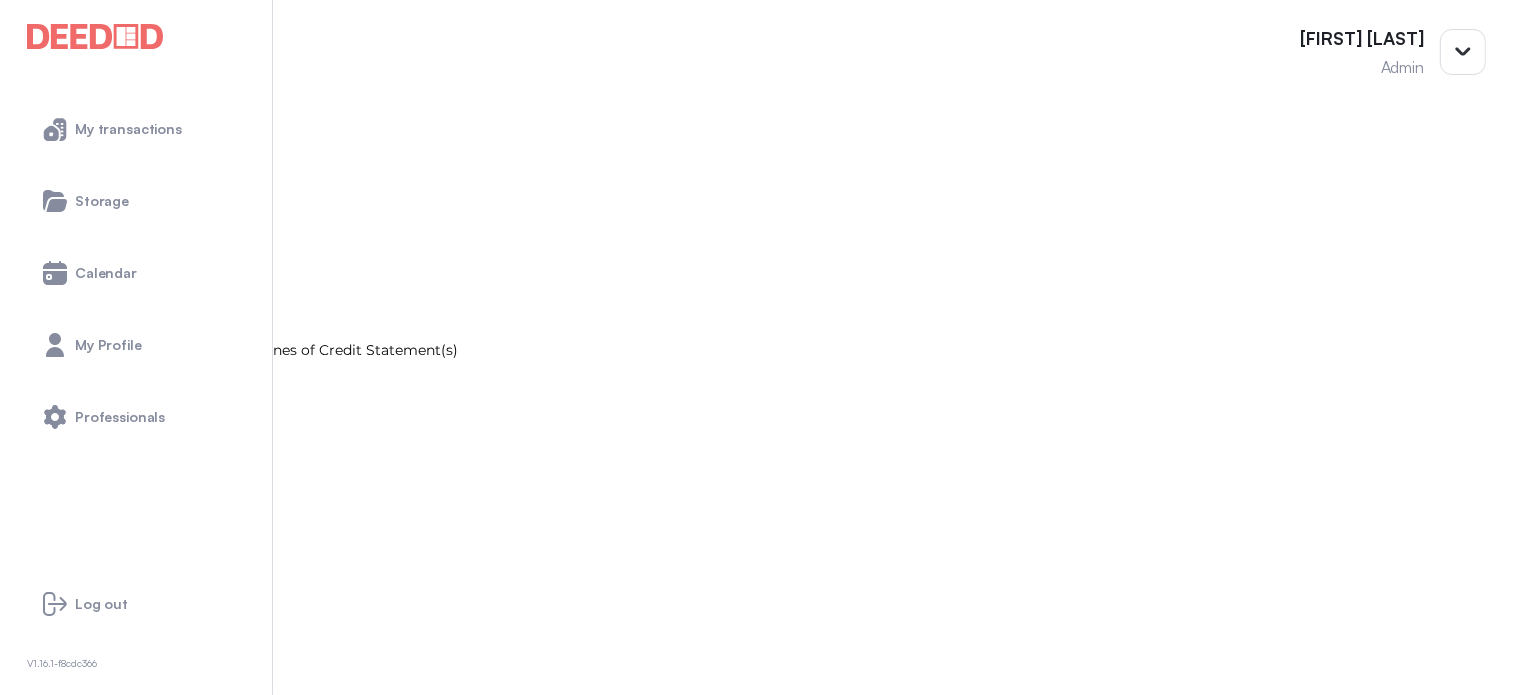 scroll, scrollTop: 0, scrollLeft: 0, axis: both 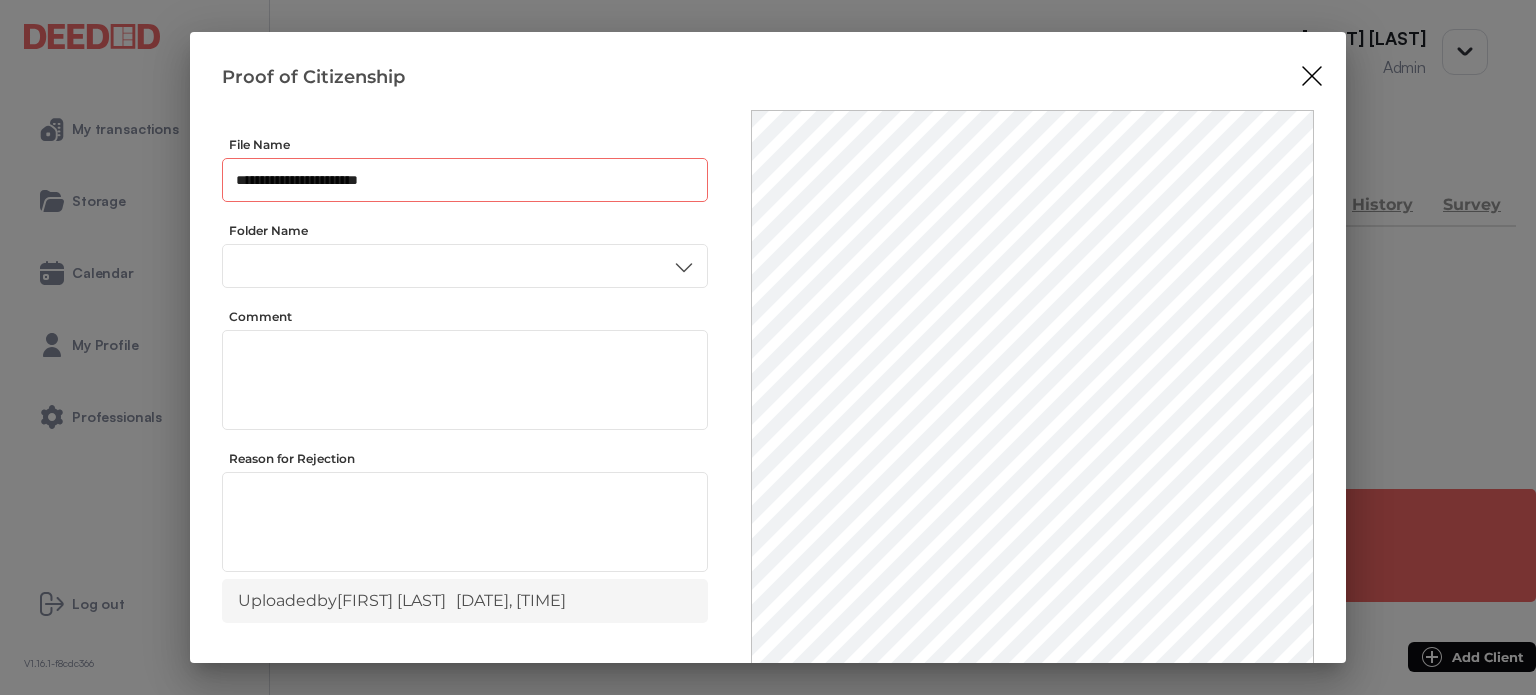 drag, startPoint x: 394, startPoint y: 179, endPoint x: 202, endPoint y: 195, distance: 192.66551 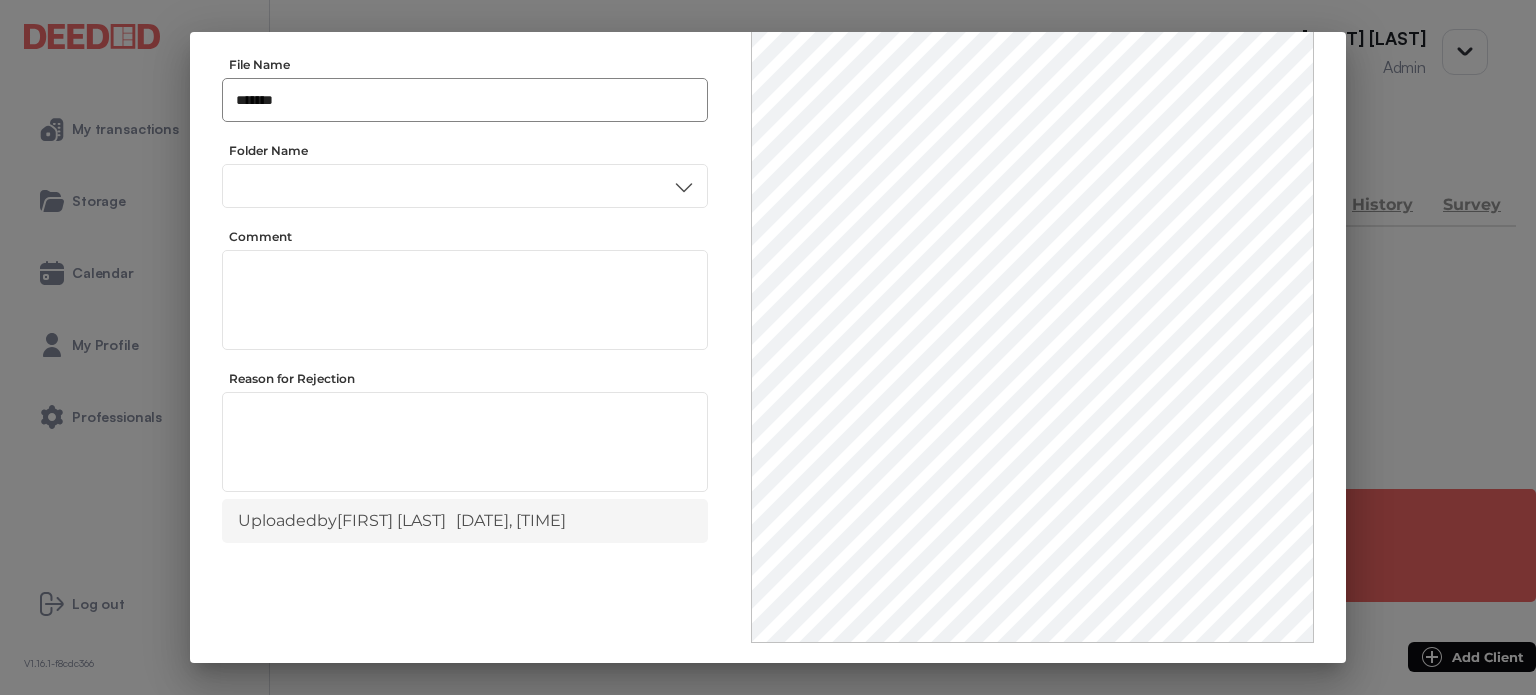 scroll, scrollTop: 0, scrollLeft: 0, axis: both 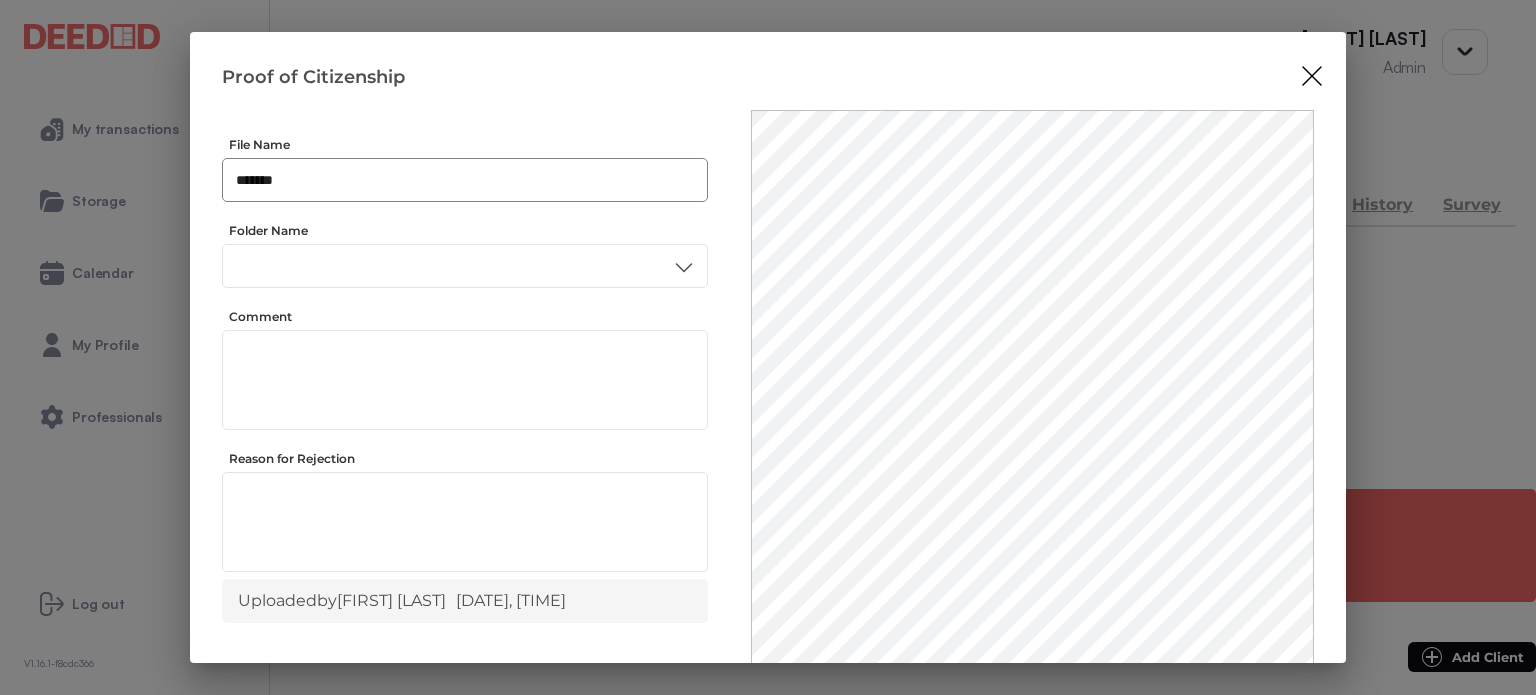 drag, startPoint x: 259, startPoint y: 176, endPoint x: 268, endPoint y: 166, distance: 13.453624 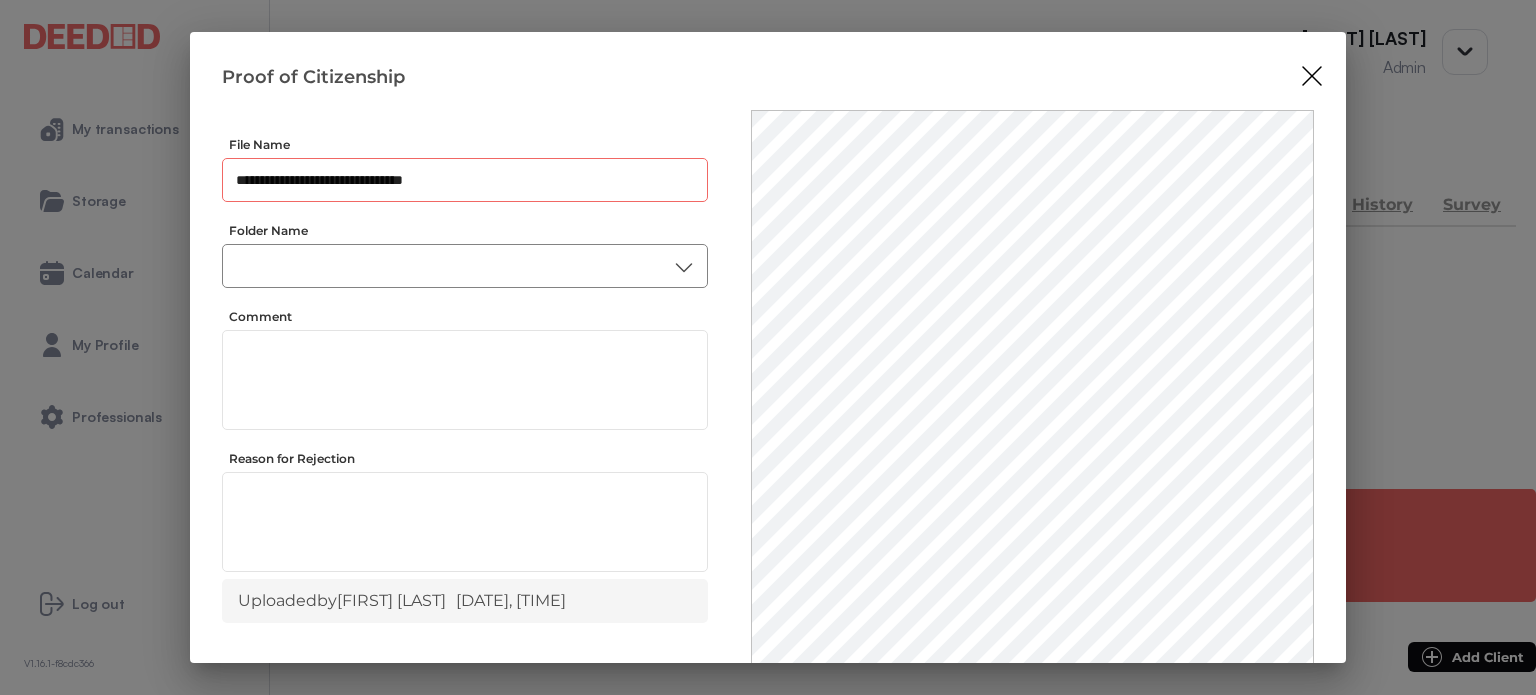 type on "**********" 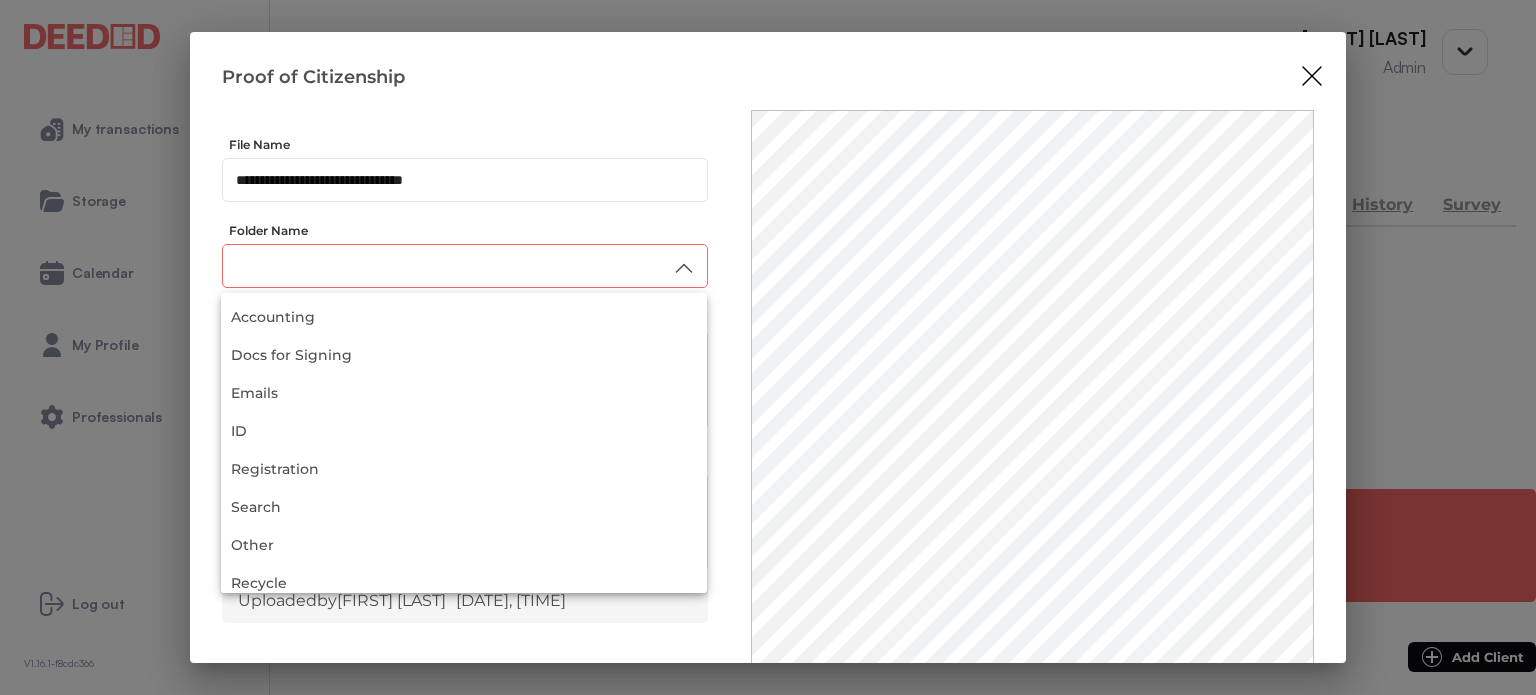 click at bounding box center (465, 266) 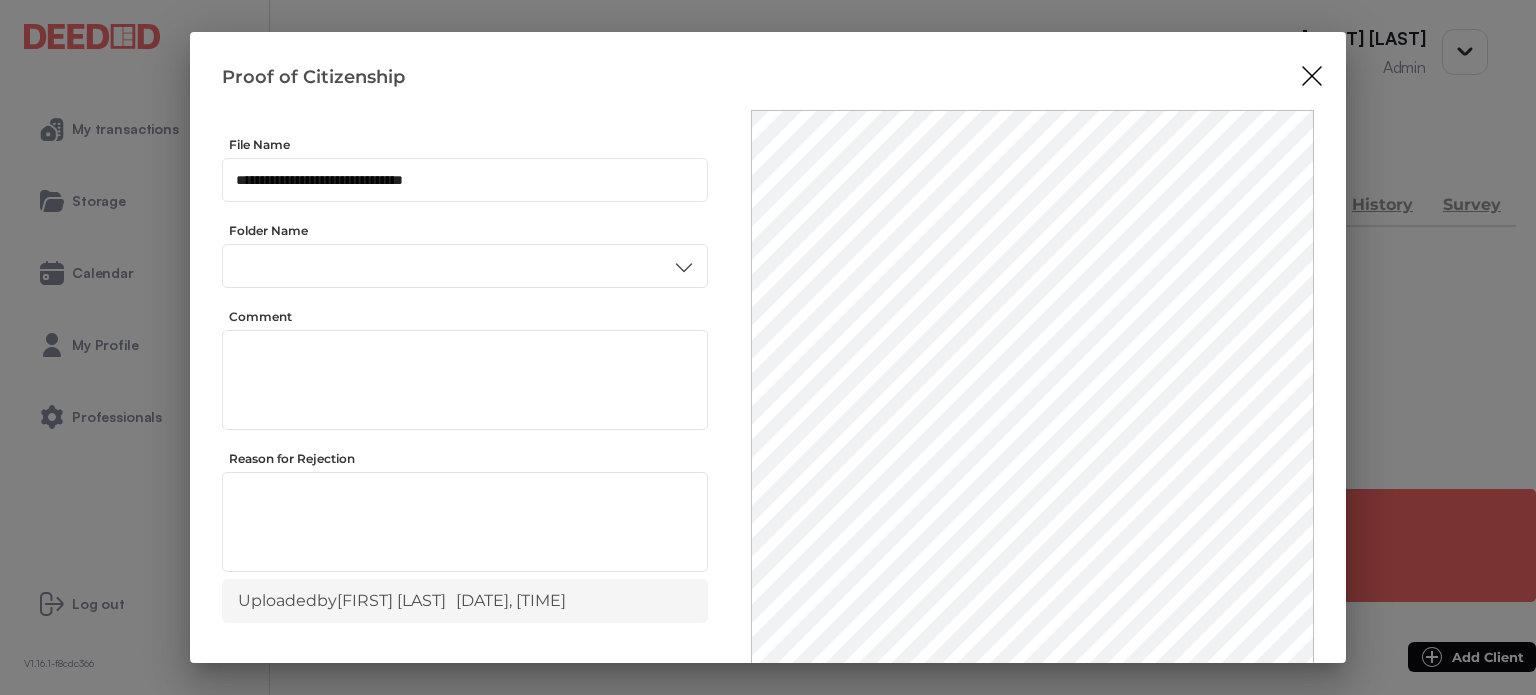 click on "ID" at bounding box center (464, 436) 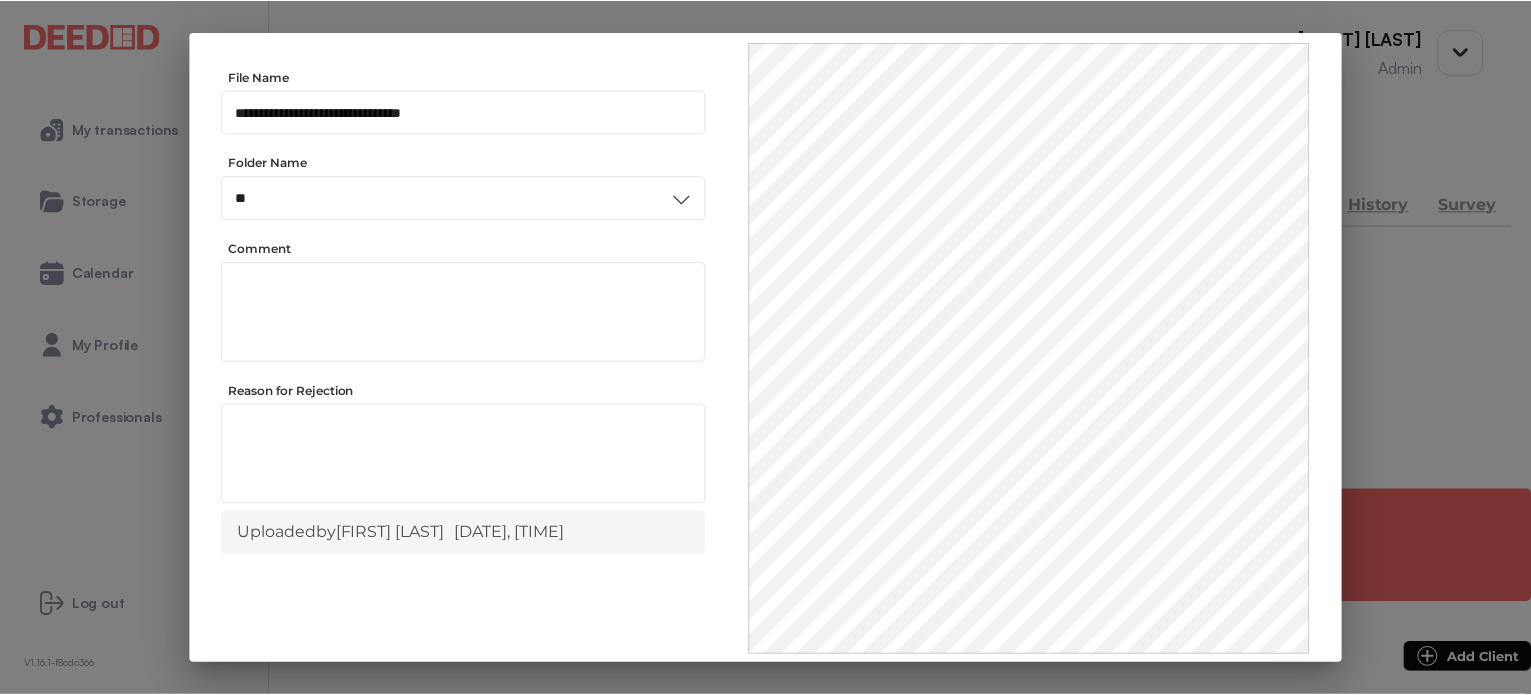 scroll, scrollTop: 156, scrollLeft: 0, axis: vertical 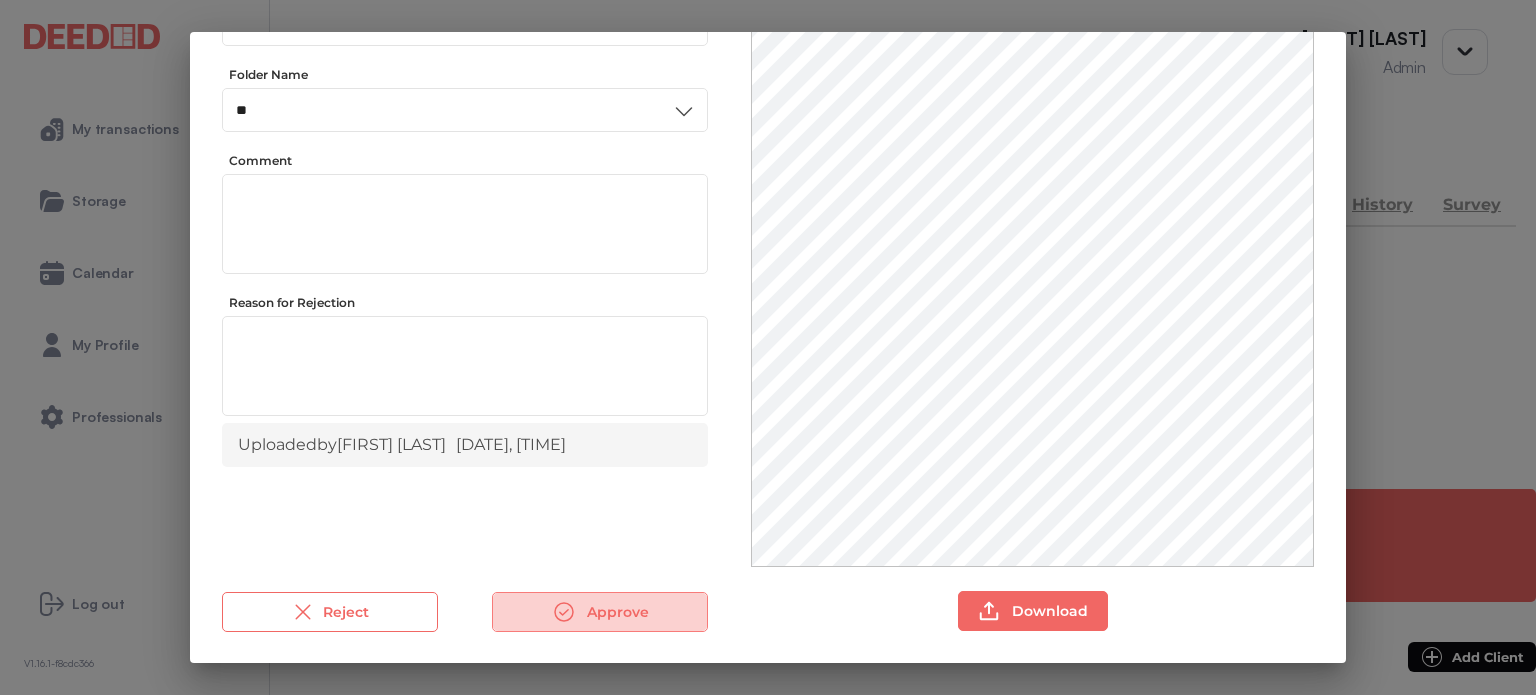 click on "Approve" at bounding box center [600, 612] 